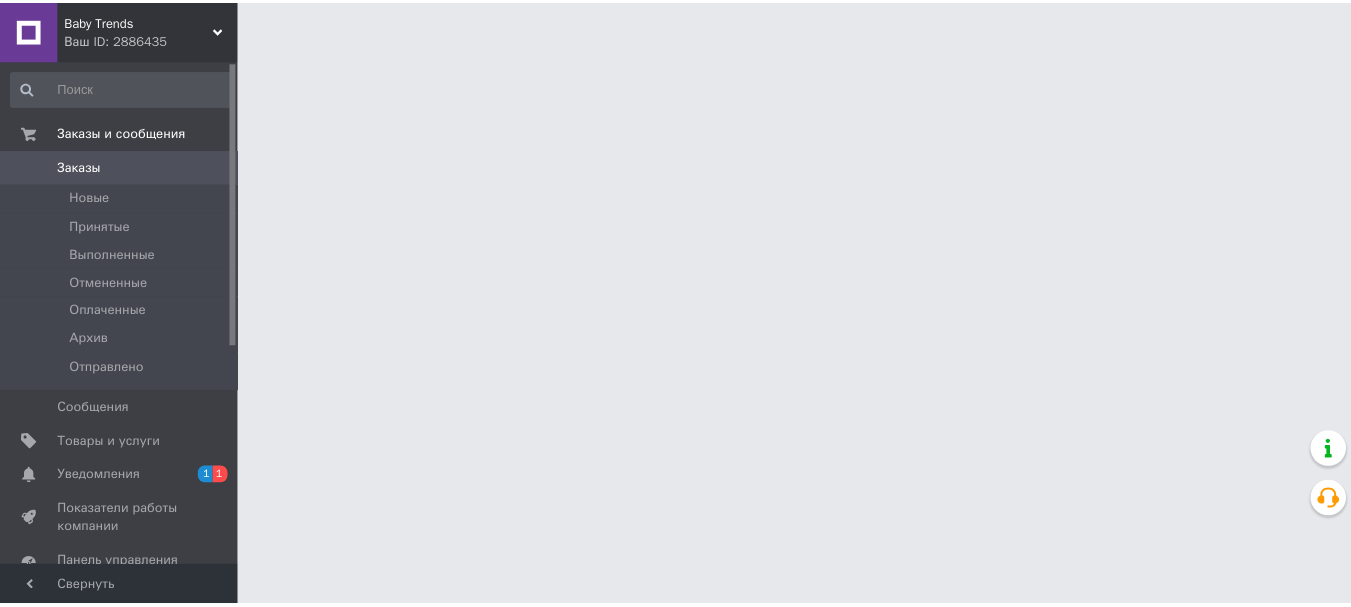 scroll, scrollTop: 0, scrollLeft: 0, axis: both 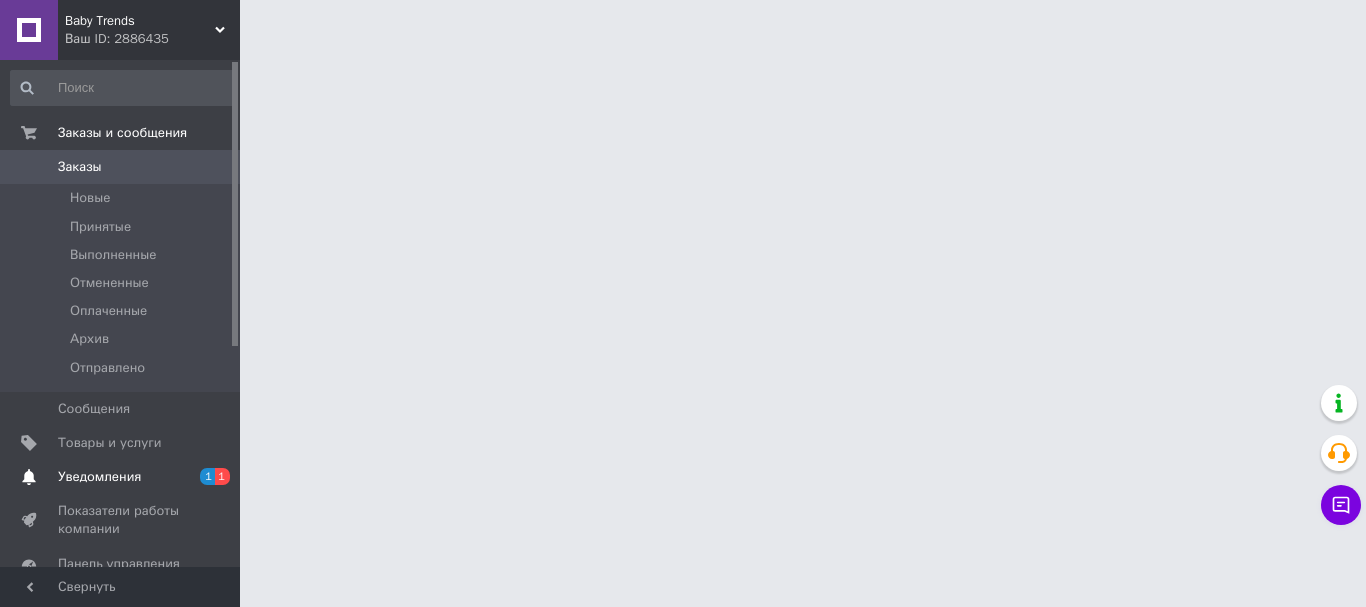click on "Уведомления" at bounding box center [99, 477] 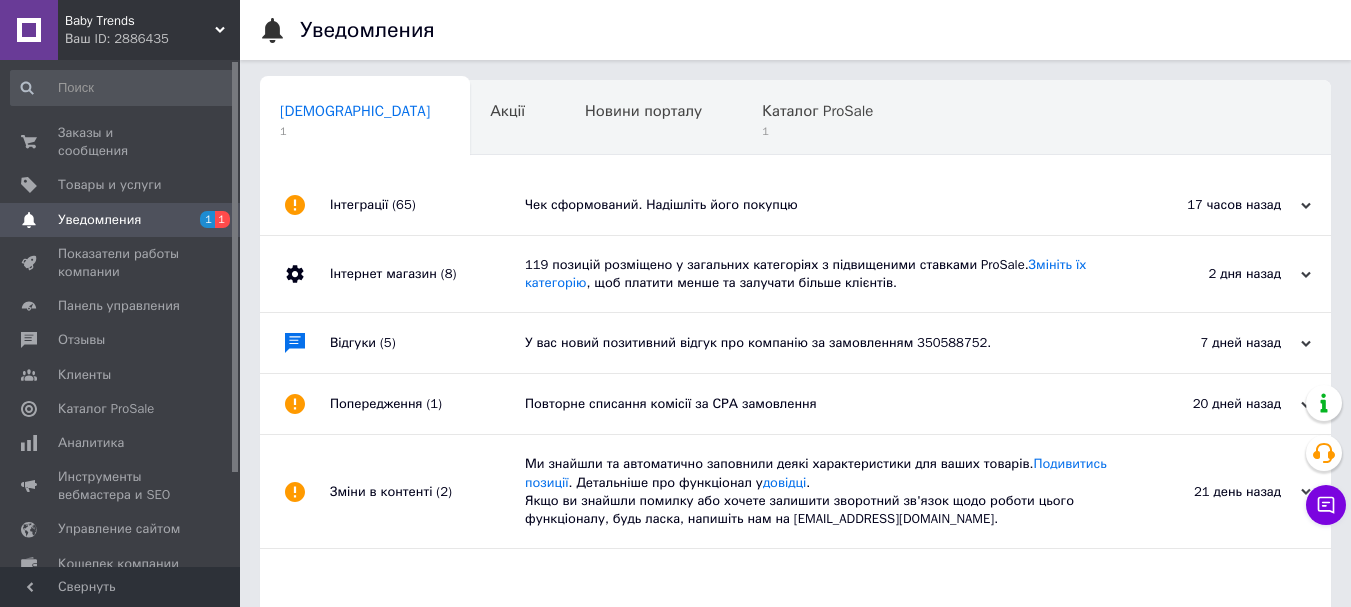 scroll, scrollTop: 198, scrollLeft: 0, axis: vertical 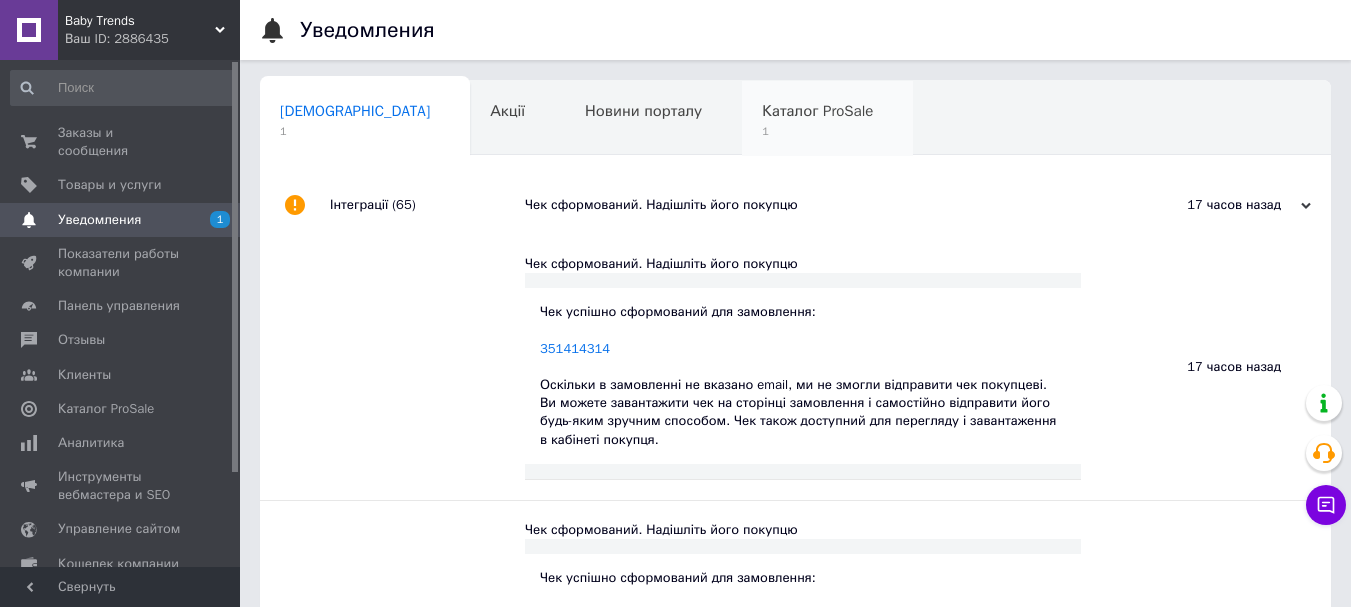 click on "1" at bounding box center (817, 131) 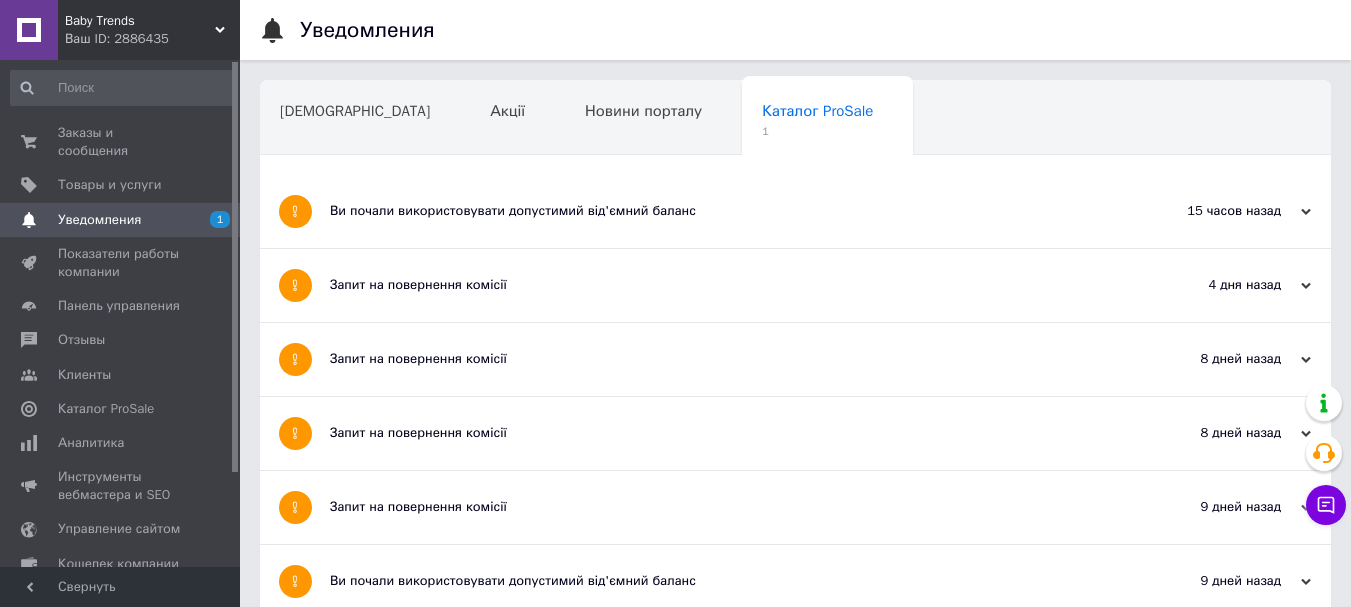 click on "Ви почали використовувати допустимий від'ємний баланс" at bounding box center (720, 211) 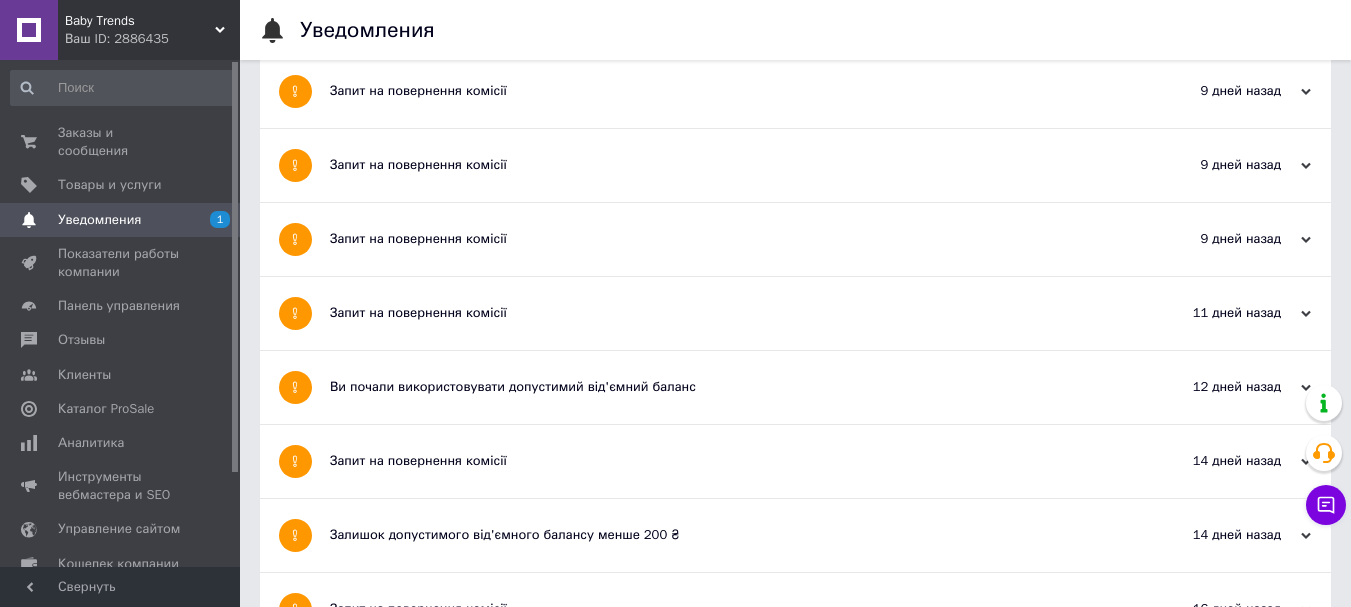 scroll, scrollTop: 0, scrollLeft: 0, axis: both 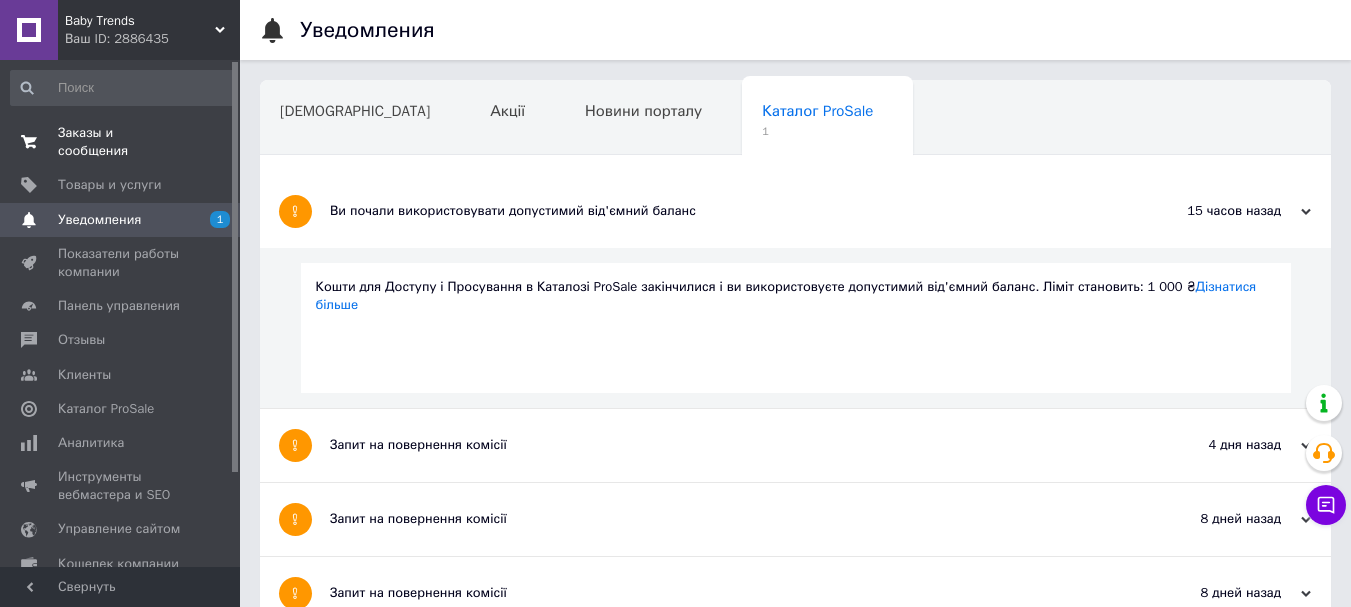 click on "Заказы и сообщения" at bounding box center (121, 142) 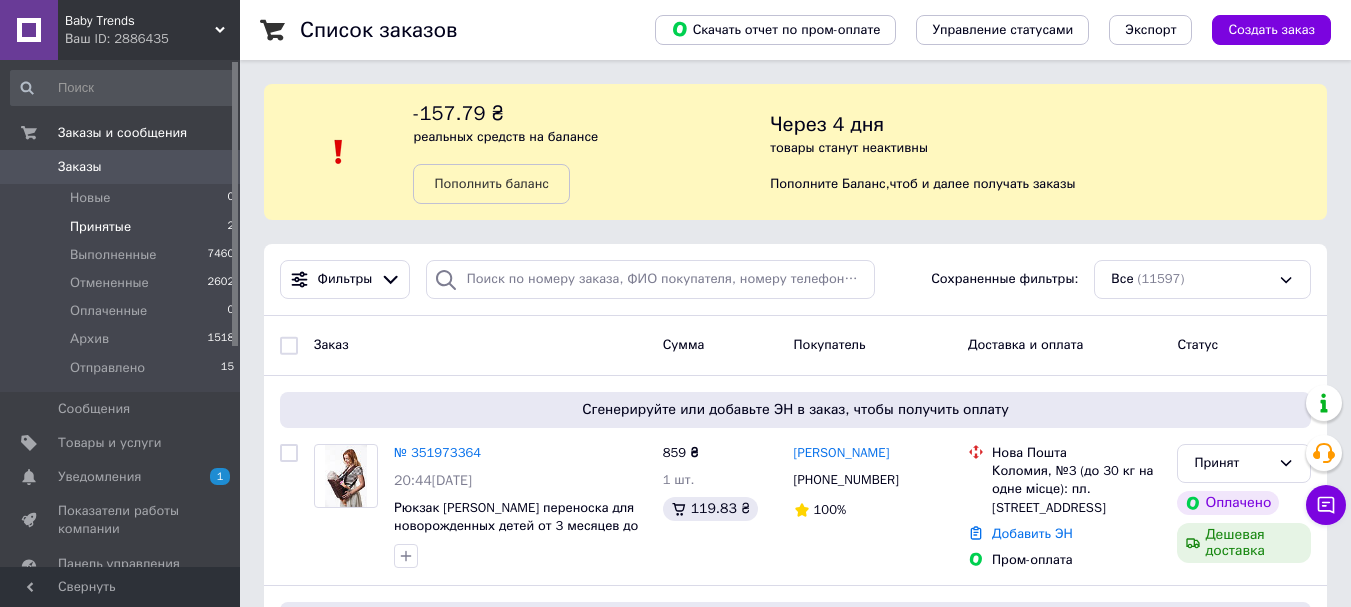click on "Принятые" at bounding box center [100, 227] 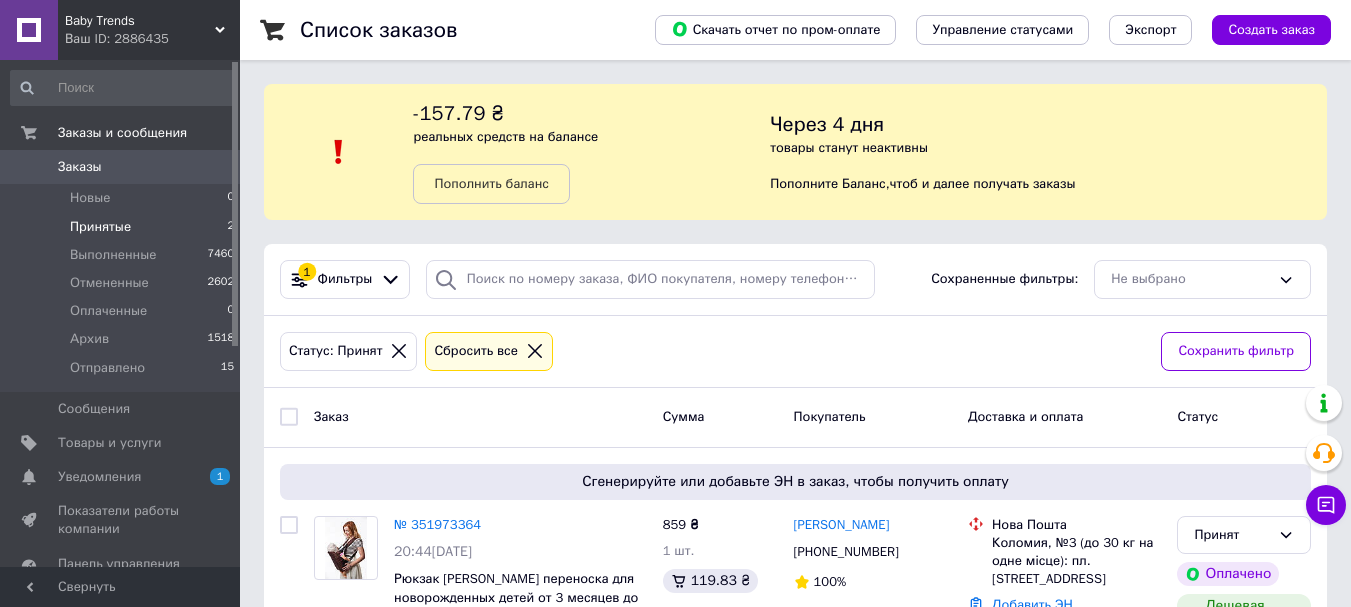 scroll, scrollTop: 283, scrollLeft: 0, axis: vertical 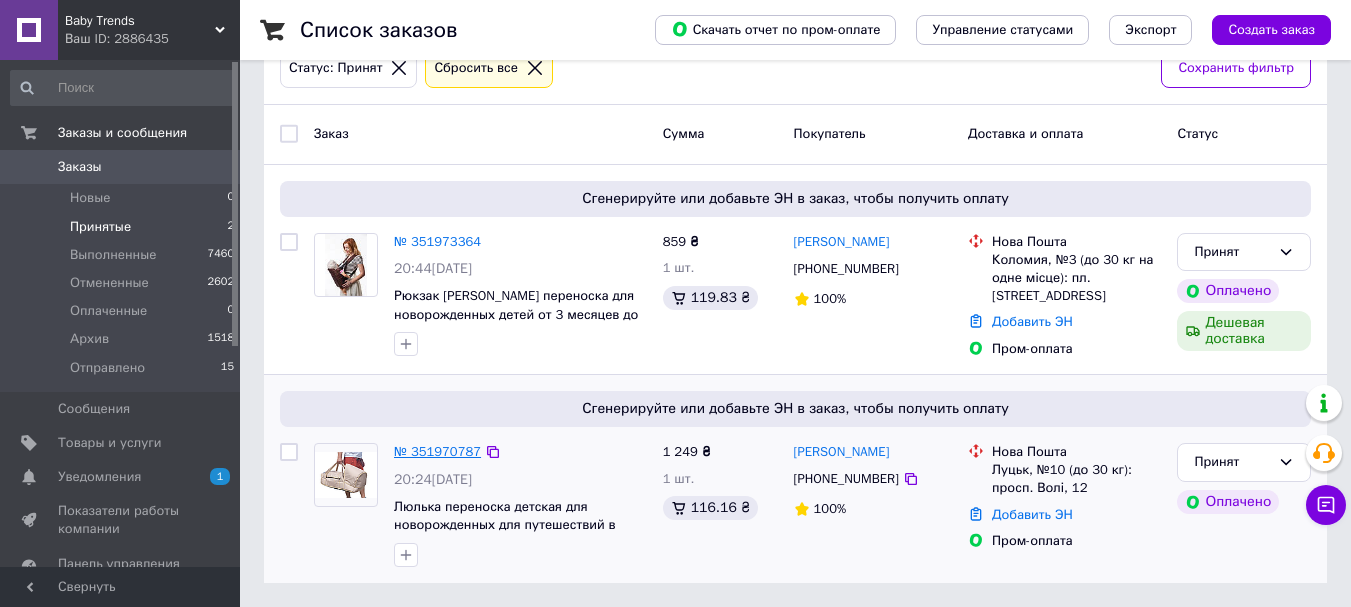 click on "№ 351970787" at bounding box center (437, 451) 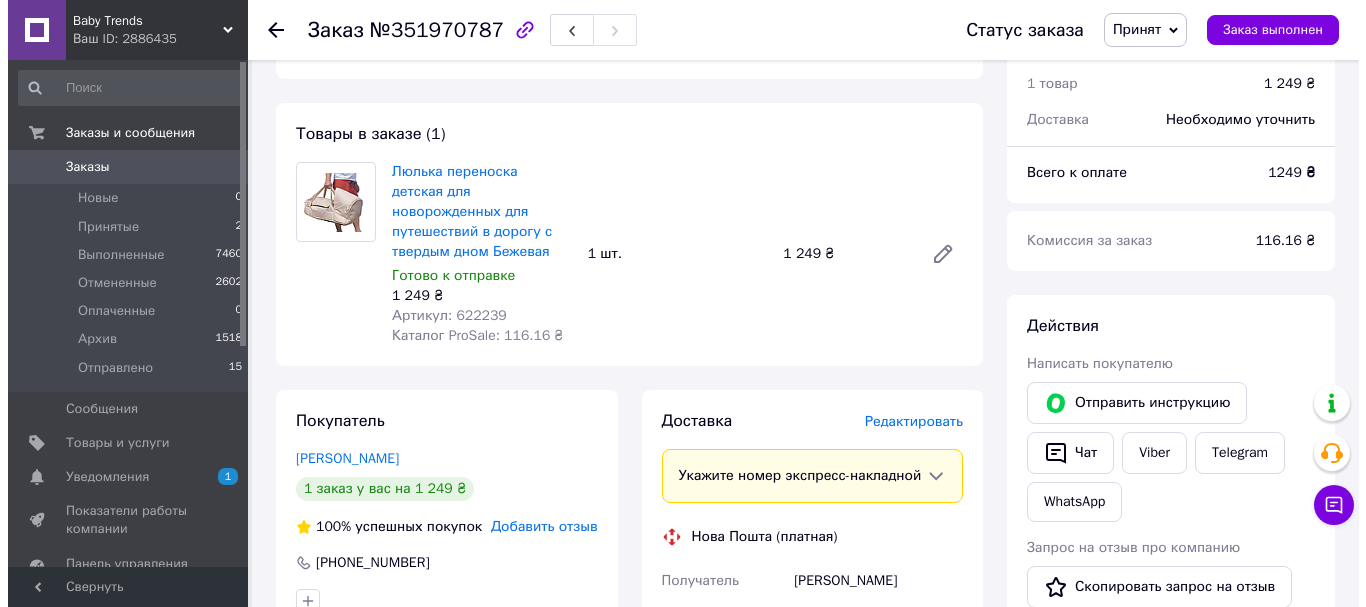 scroll, scrollTop: 132, scrollLeft: 0, axis: vertical 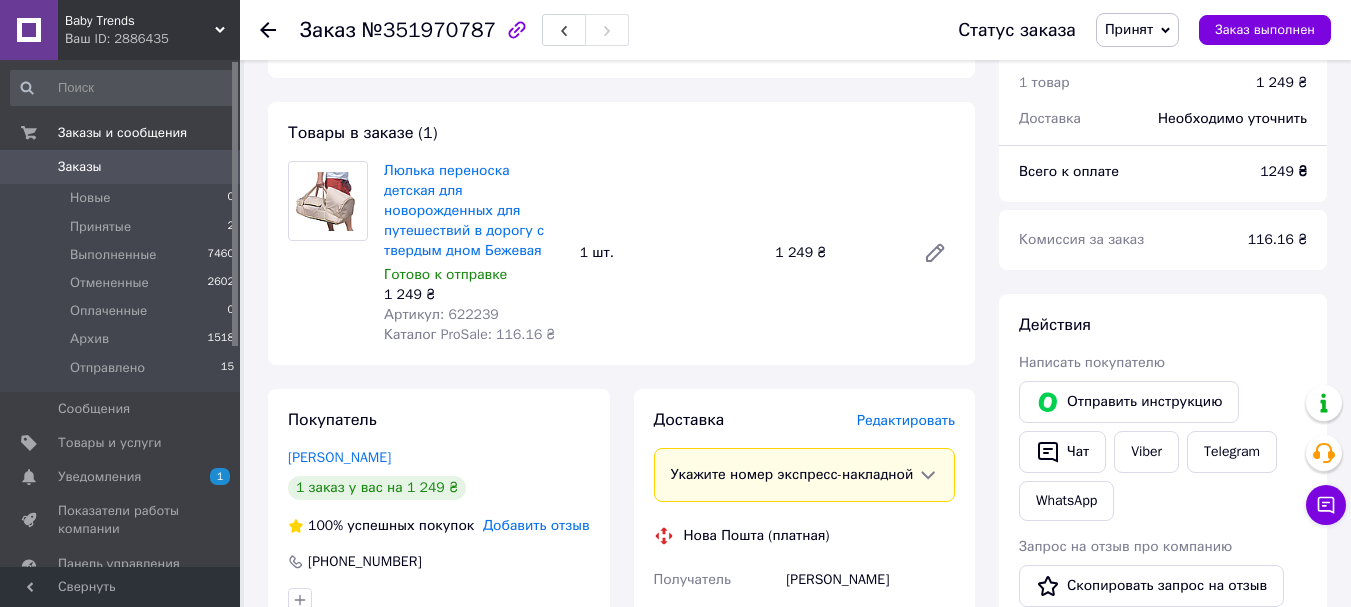 click on "Артикул: 622239" at bounding box center [441, 314] 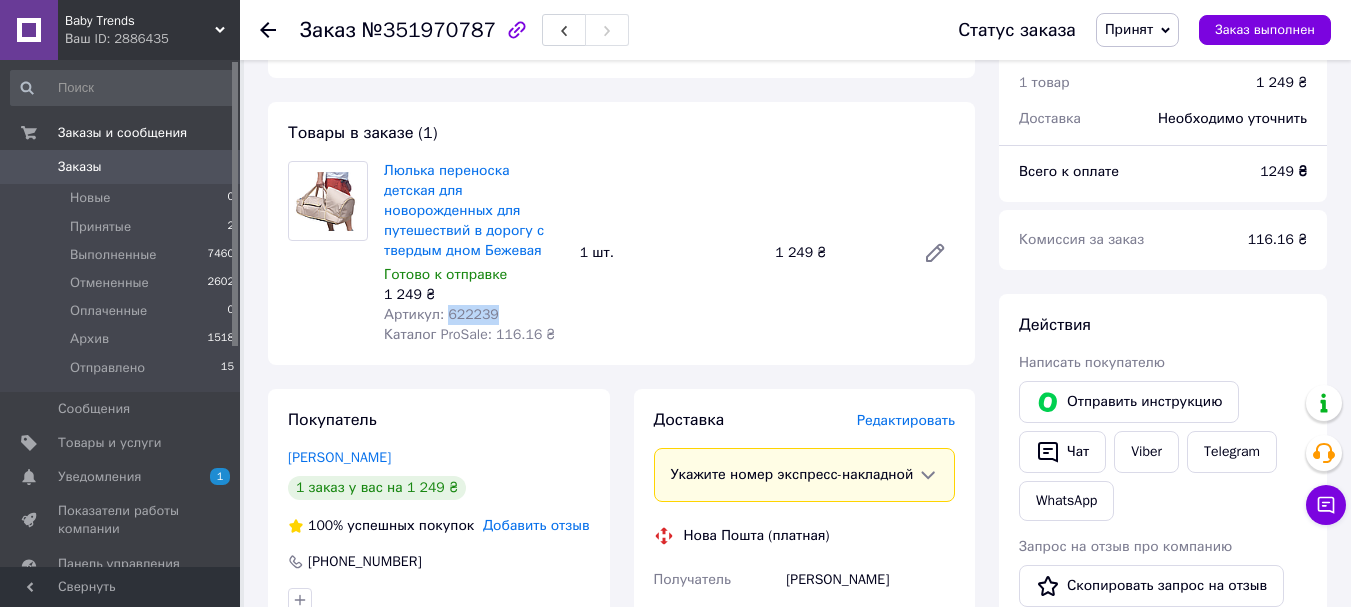 click on "Артикул: 622239" at bounding box center (441, 314) 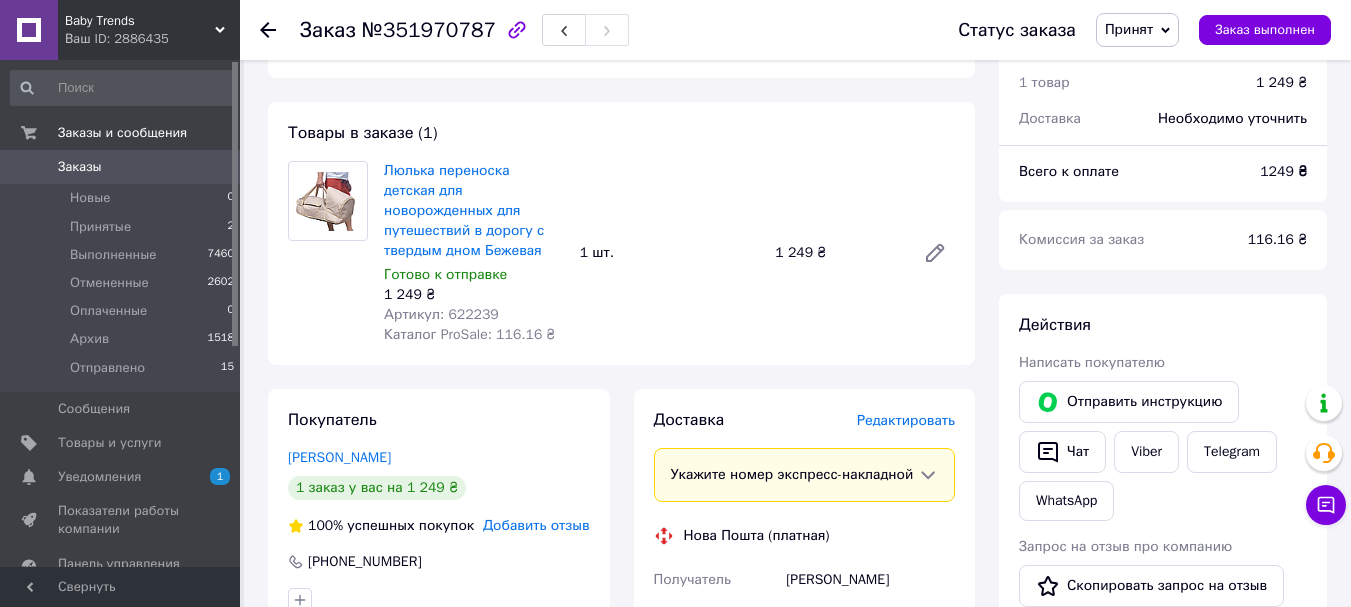 click on "Редактировать" at bounding box center [906, 420] 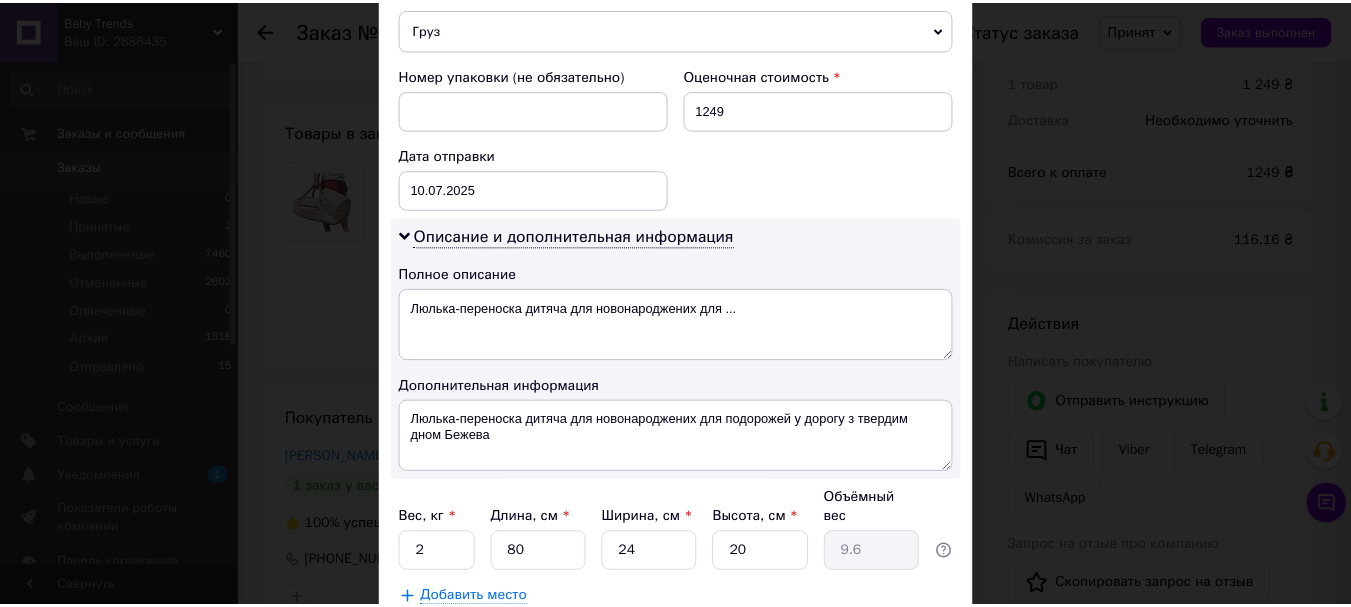 scroll, scrollTop: 945, scrollLeft: 0, axis: vertical 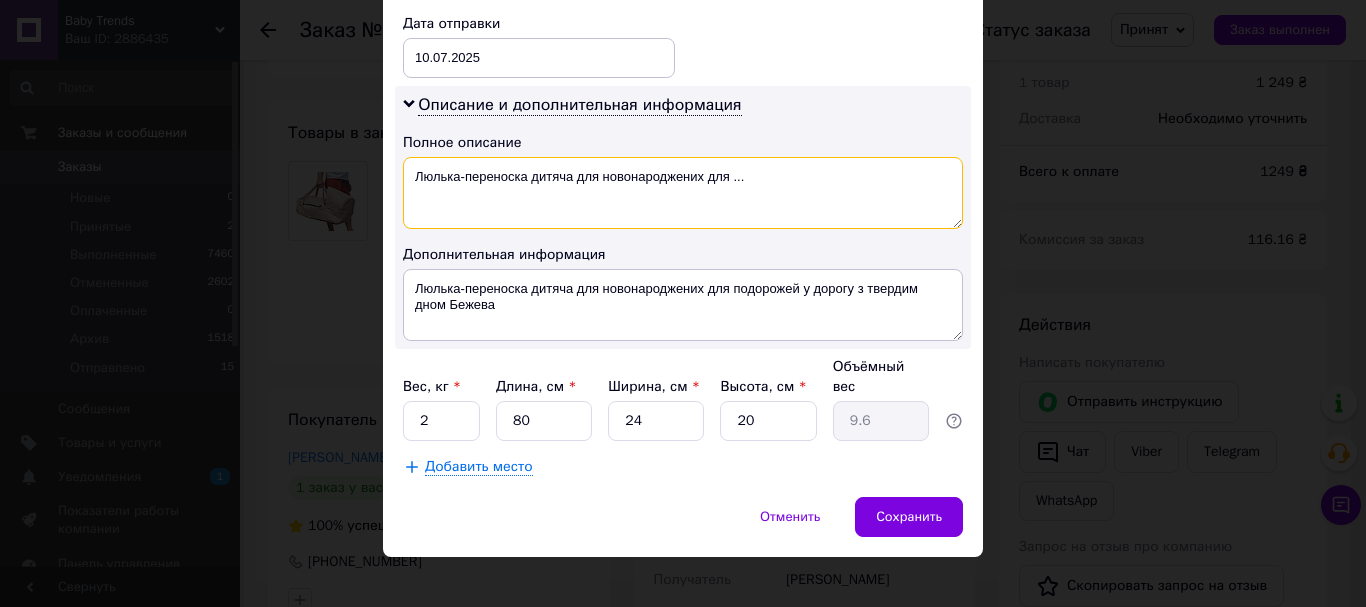 drag, startPoint x: 530, startPoint y: 177, endPoint x: 755, endPoint y: 159, distance: 225.71886 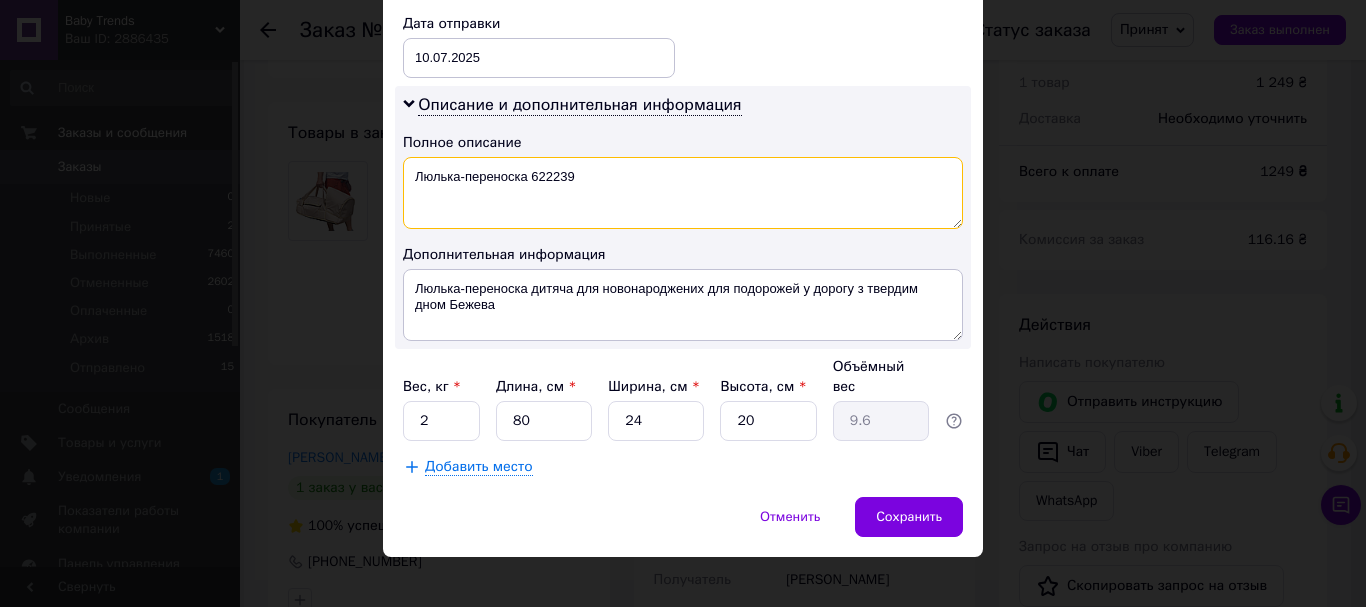 type on "Люлька-переноска 622239" 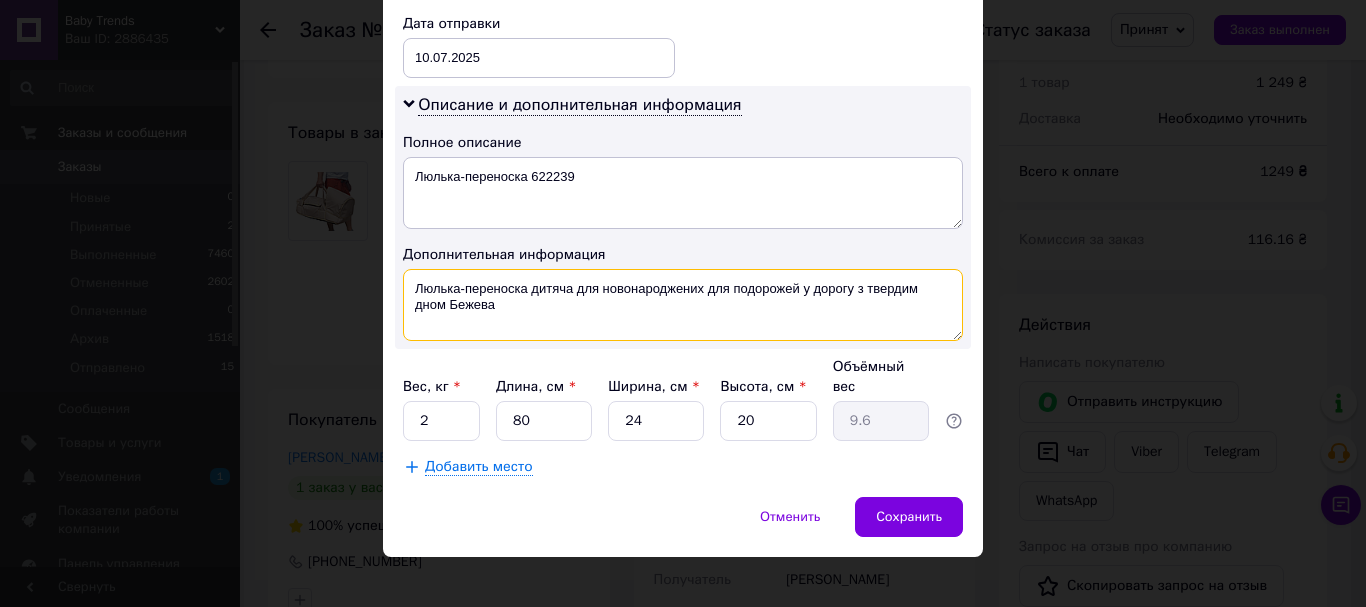 drag, startPoint x: 528, startPoint y: 289, endPoint x: 545, endPoint y: 297, distance: 18.788294 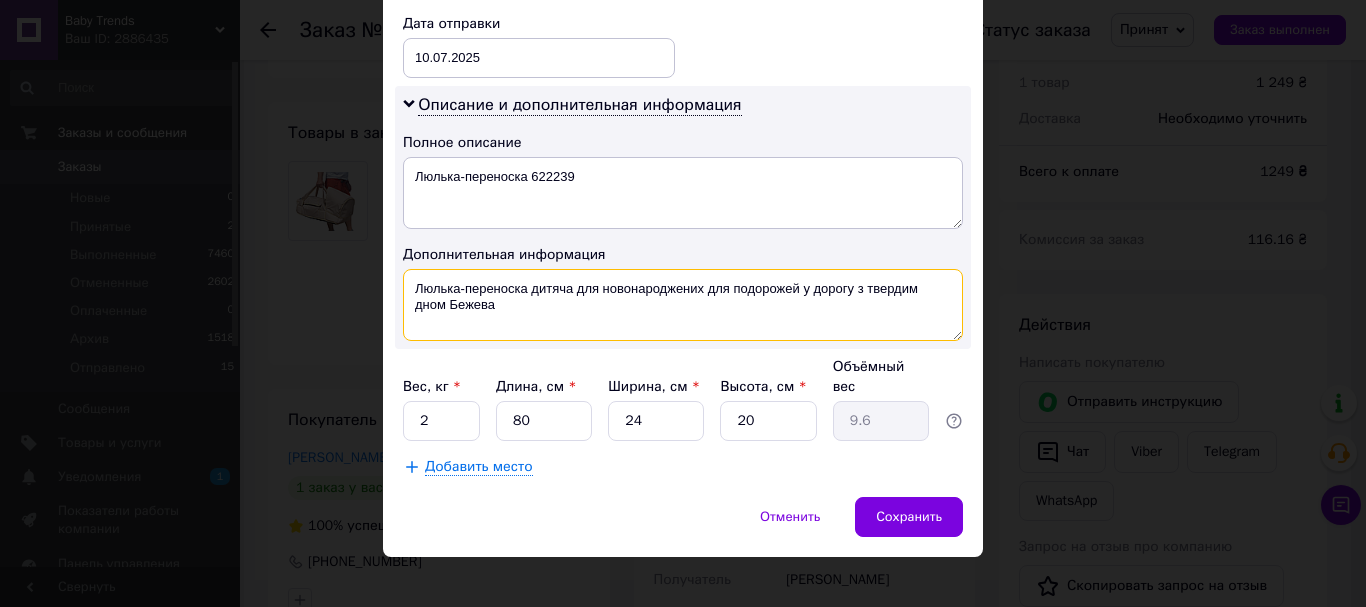 paste on "622239" 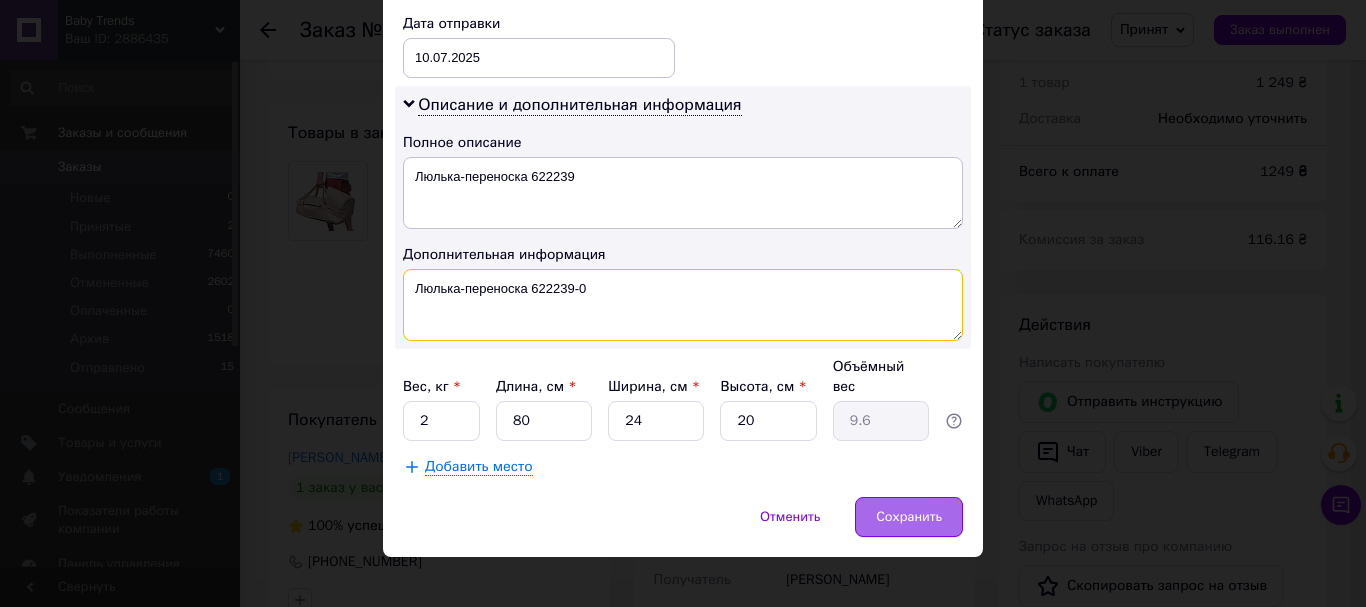 type on "Люлька-переноска 622239-0" 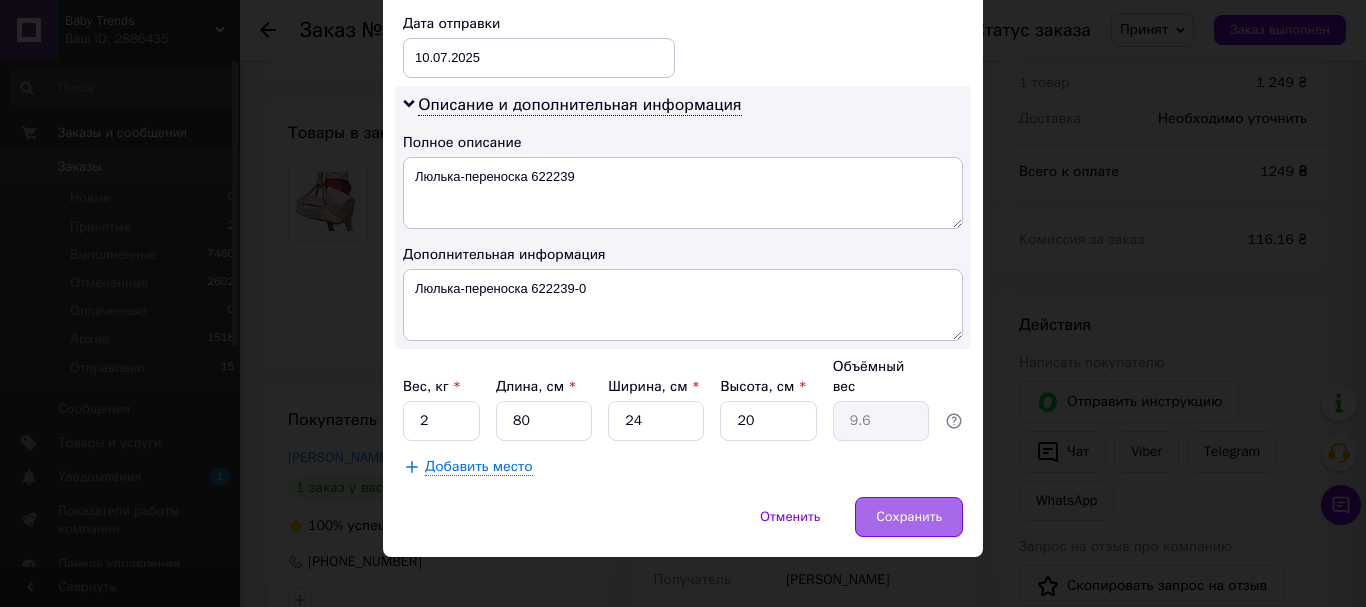 click on "Сохранить" at bounding box center [909, 517] 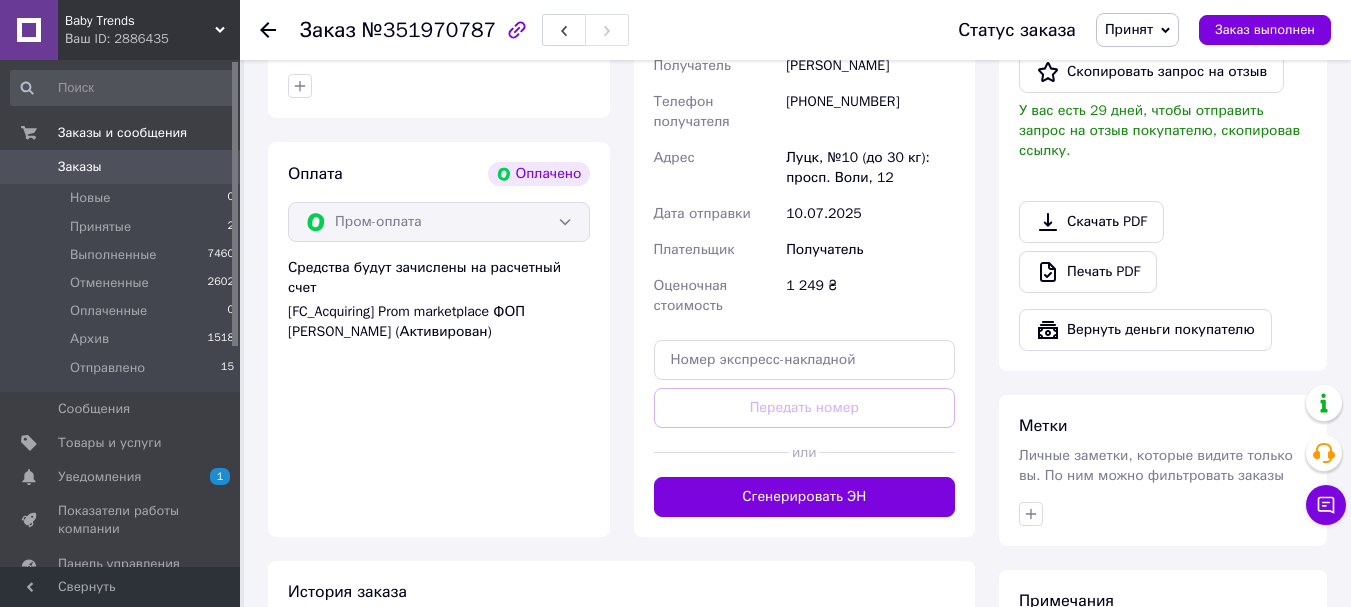 scroll, scrollTop: 658, scrollLeft: 0, axis: vertical 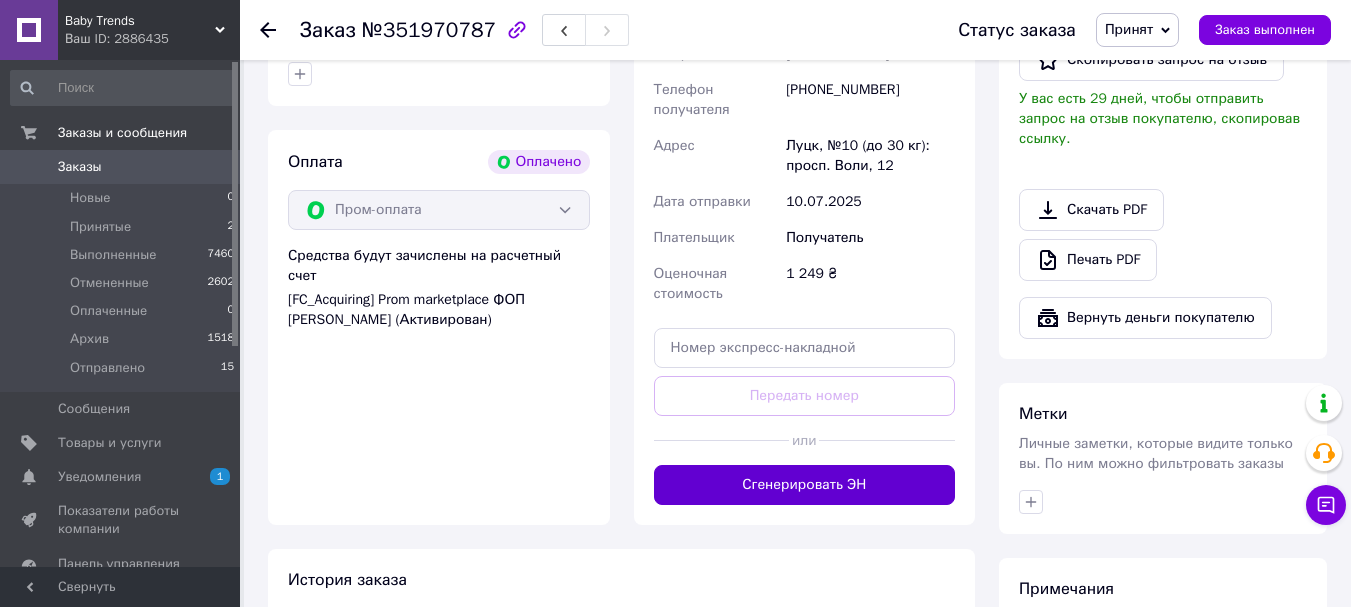 click on "Сгенерировать ЭН" at bounding box center [805, 485] 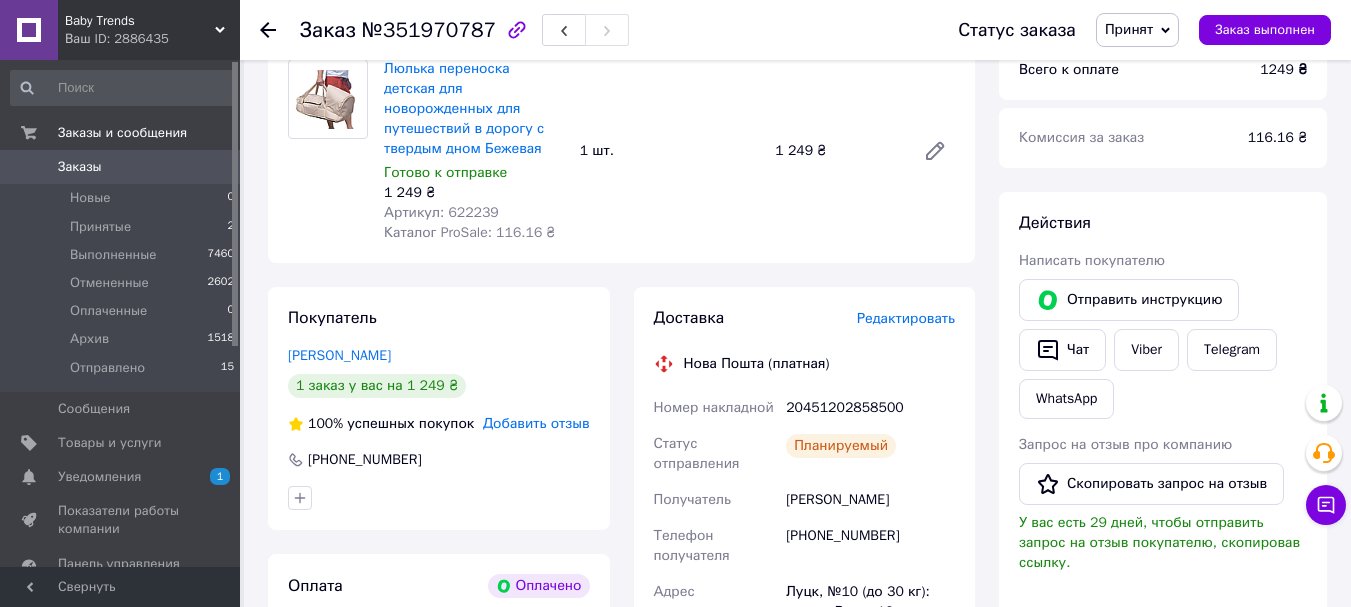 scroll, scrollTop: 0, scrollLeft: 0, axis: both 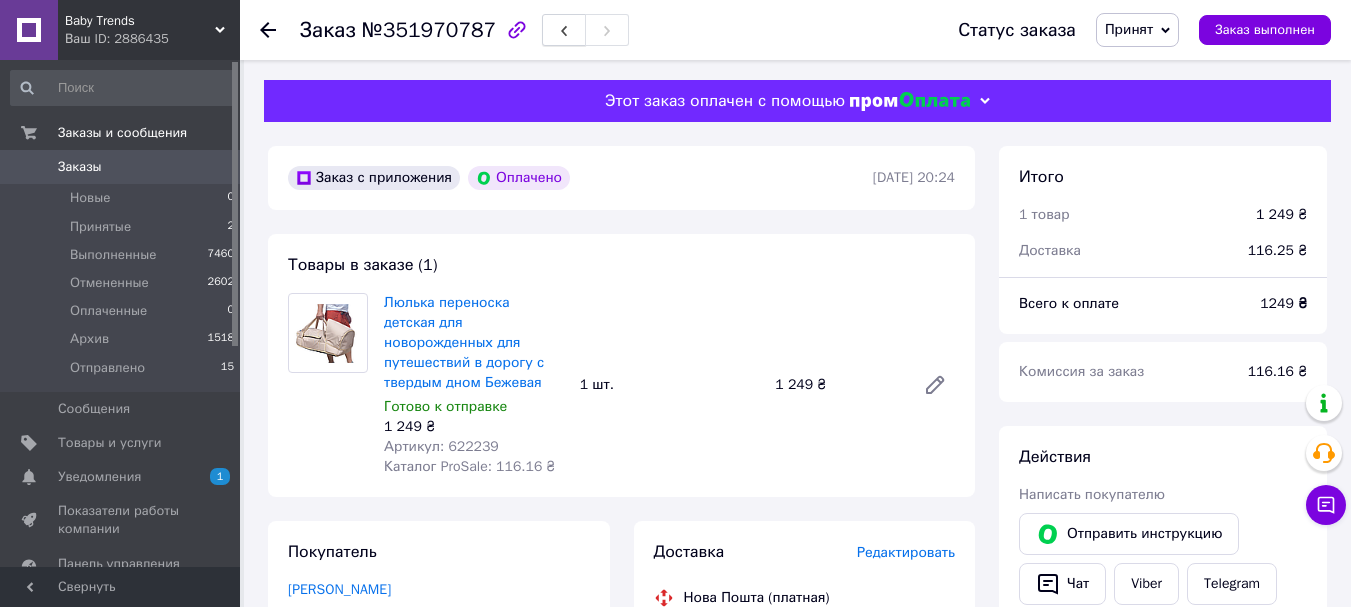 click 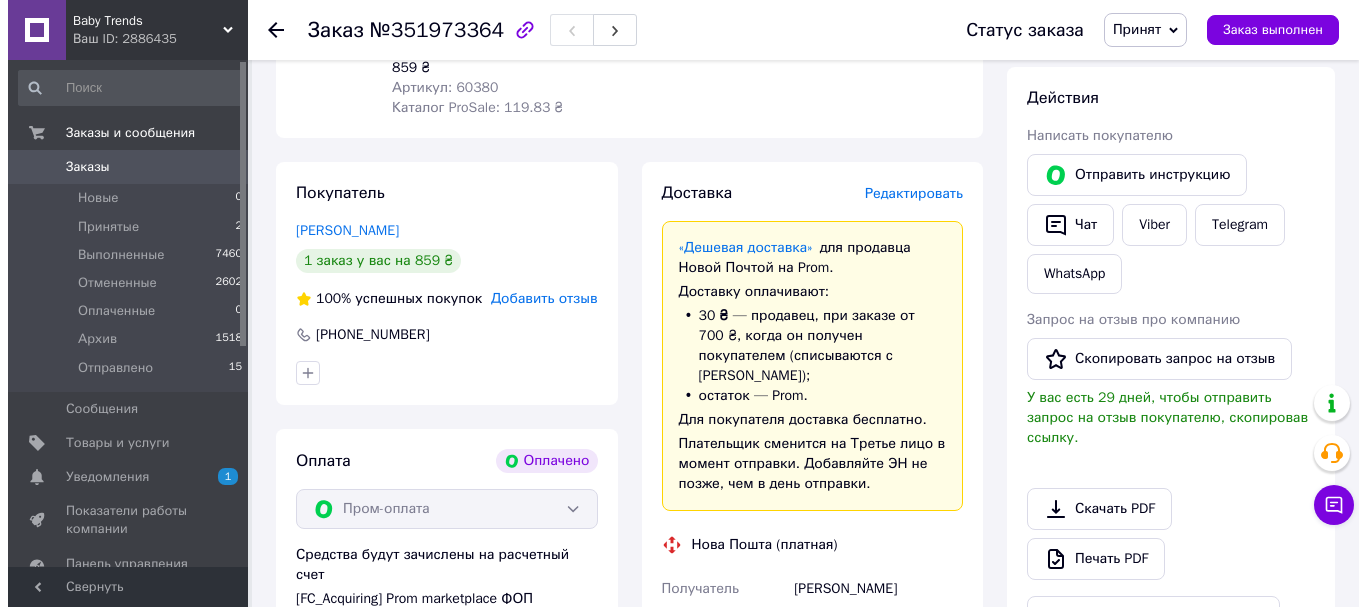 scroll, scrollTop: 300, scrollLeft: 0, axis: vertical 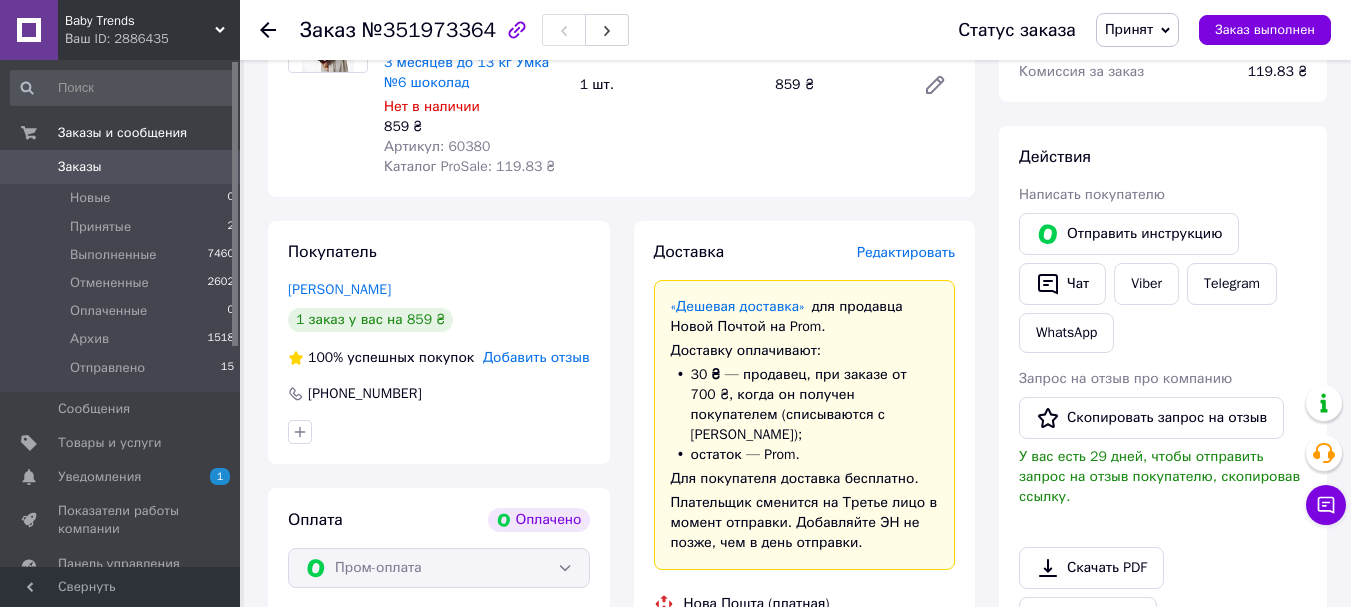 click on "Редактировать" at bounding box center (906, 252) 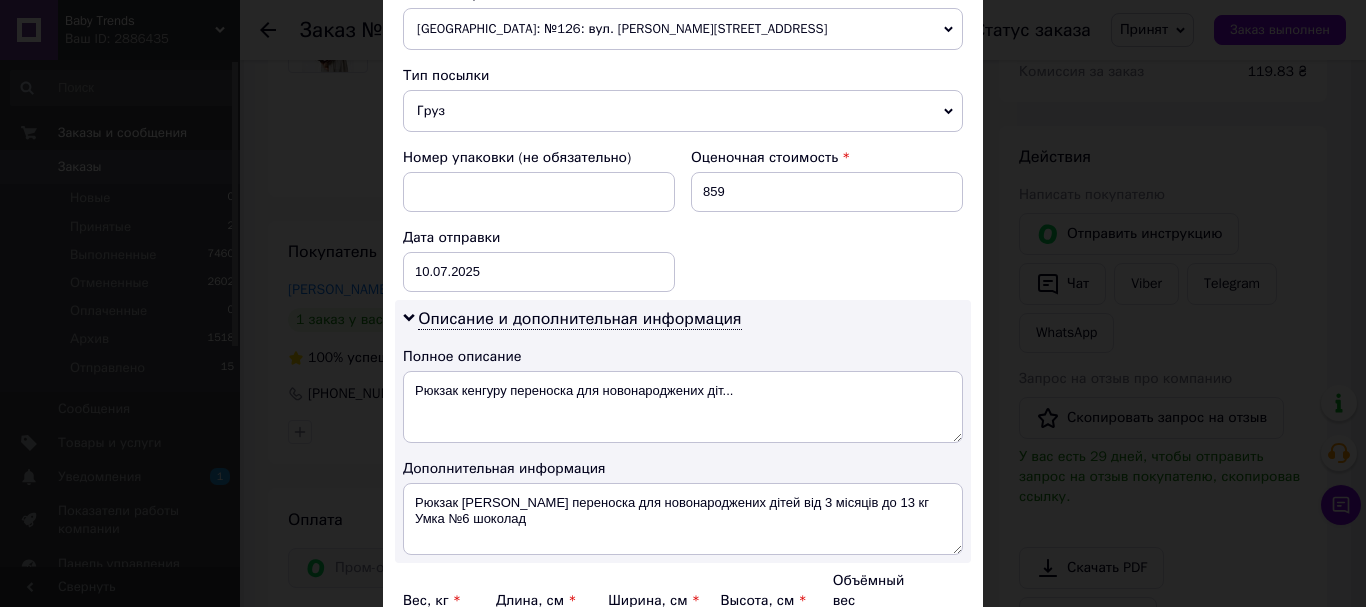 scroll, scrollTop: 735, scrollLeft: 0, axis: vertical 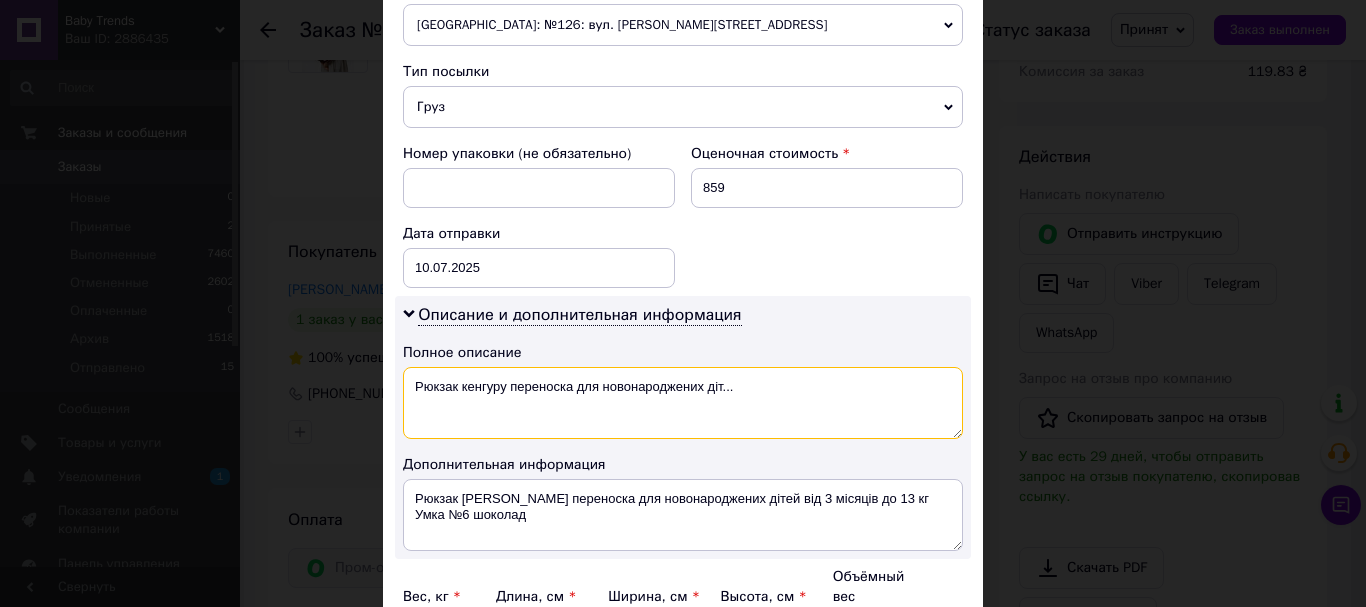drag, startPoint x: 508, startPoint y: 388, endPoint x: 760, endPoint y: 394, distance: 252.07141 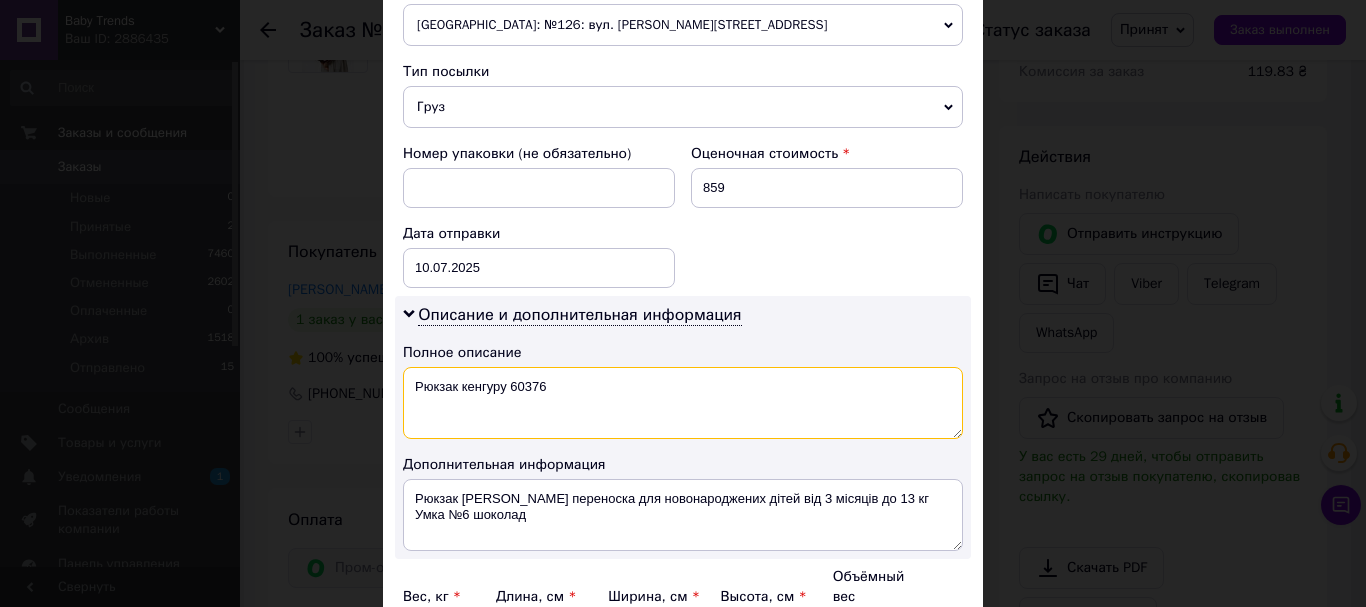 type on "Рюкзак кенгуру 60376" 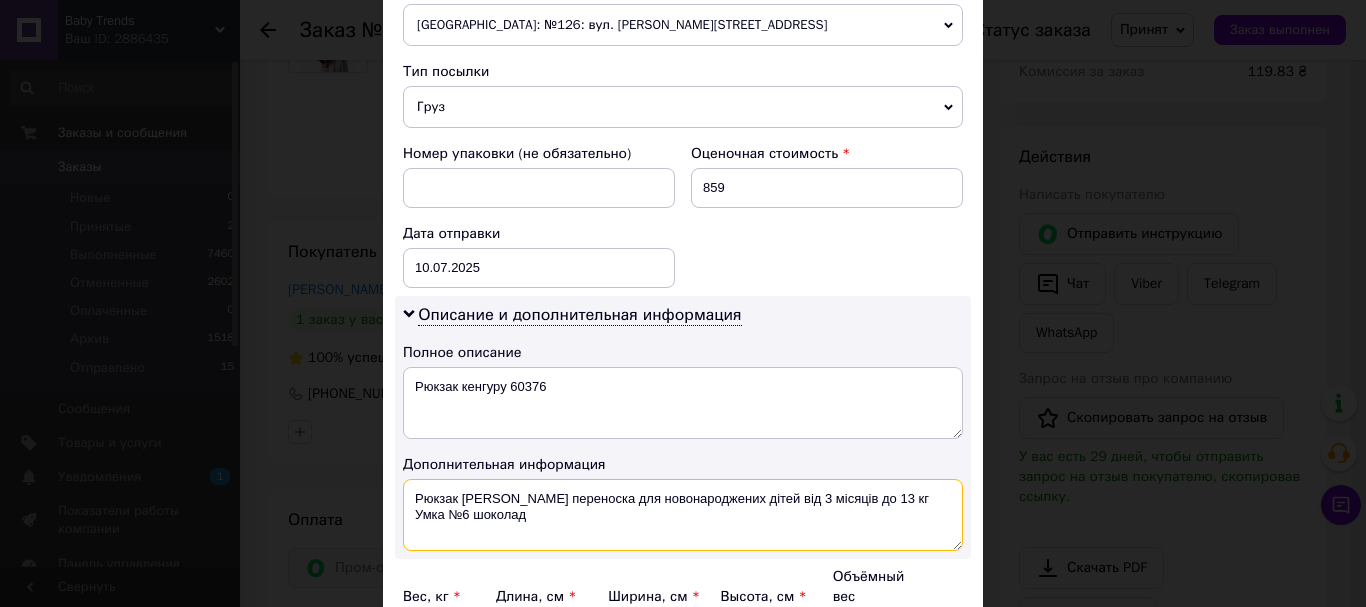 drag, startPoint x: 509, startPoint y: 501, endPoint x: 538, endPoint y: 527, distance: 38.948685 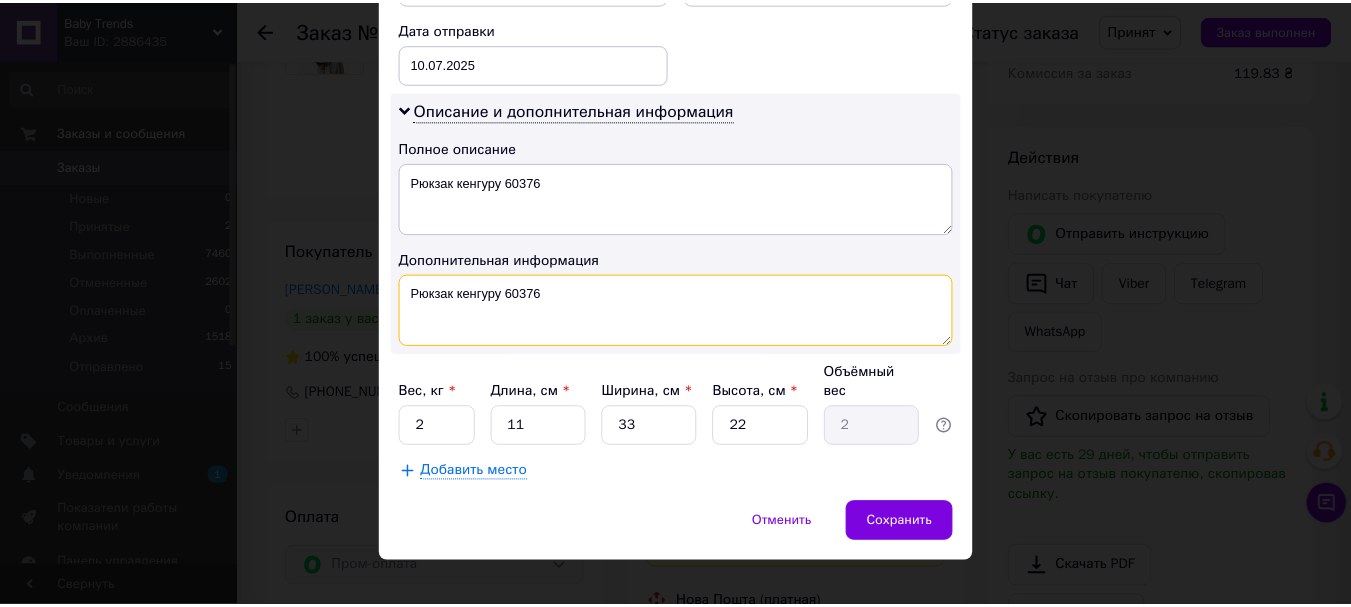 scroll, scrollTop: 945, scrollLeft: 0, axis: vertical 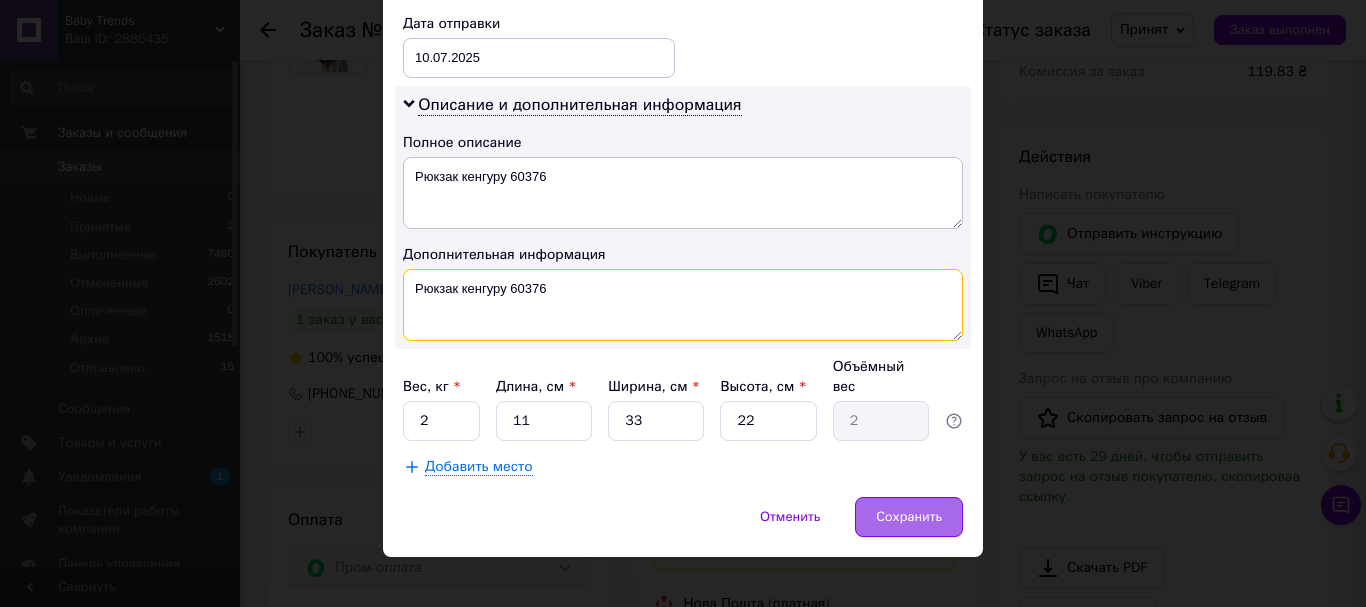 type on "Рюкзак кенгуру 60376" 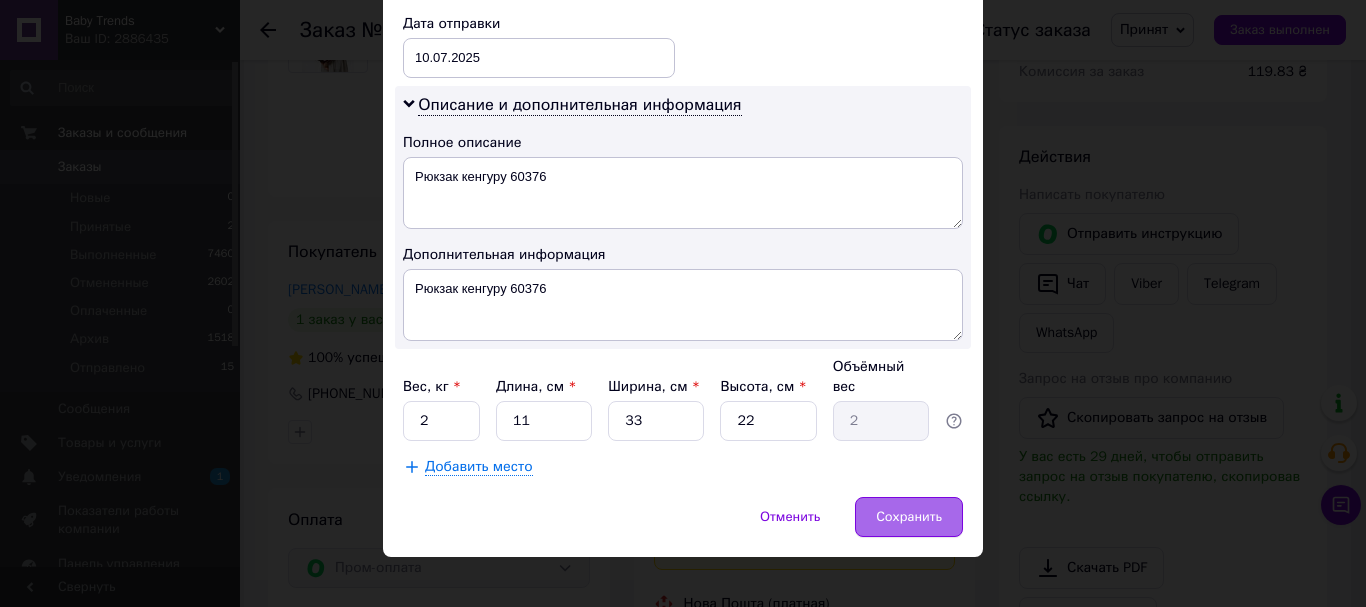 click on "Сохранить" at bounding box center (909, 517) 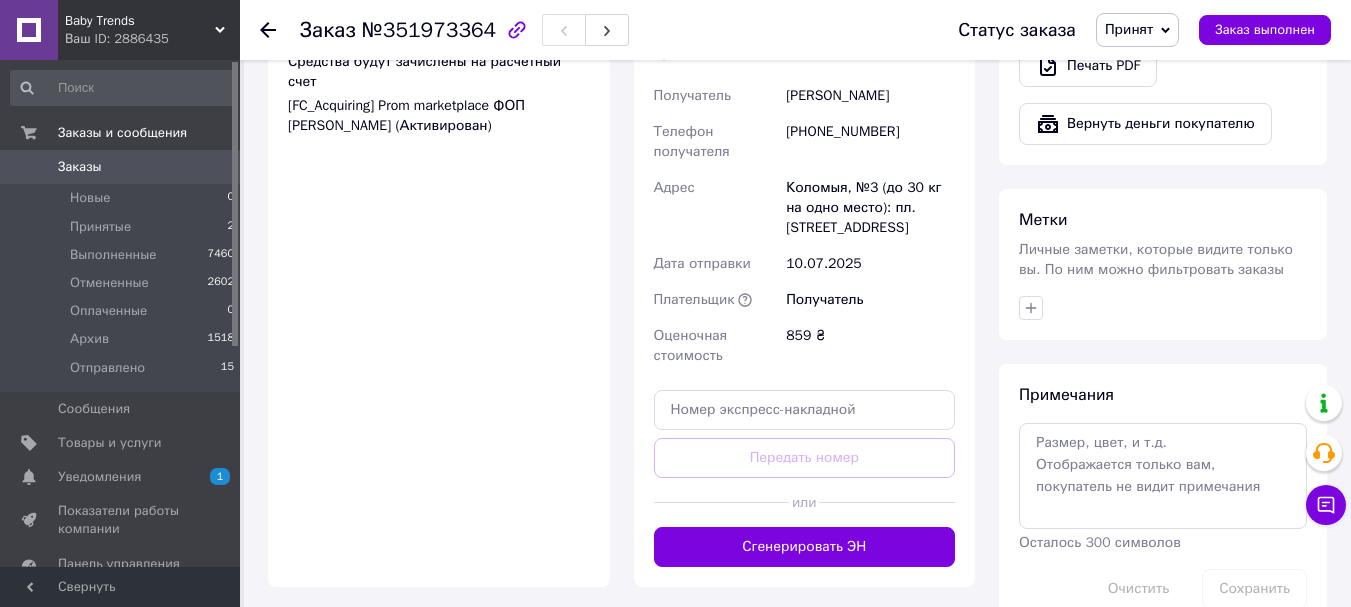 scroll, scrollTop: 867, scrollLeft: 0, axis: vertical 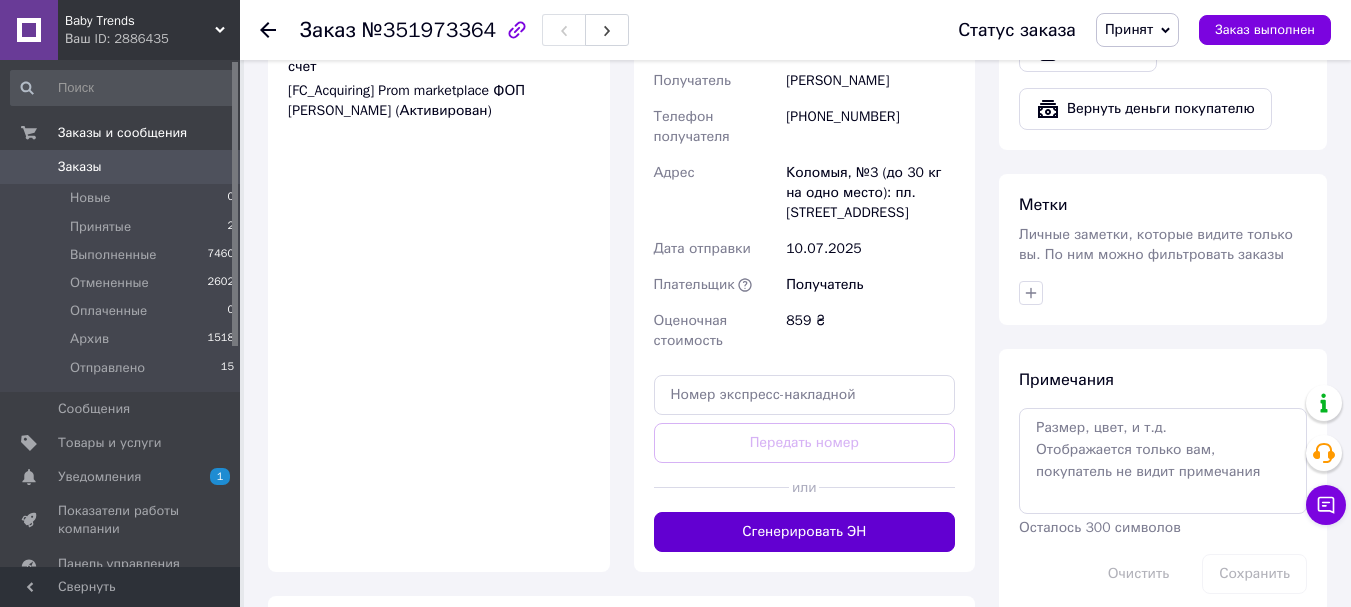 click on "Сгенерировать ЭН" at bounding box center (805, 532) 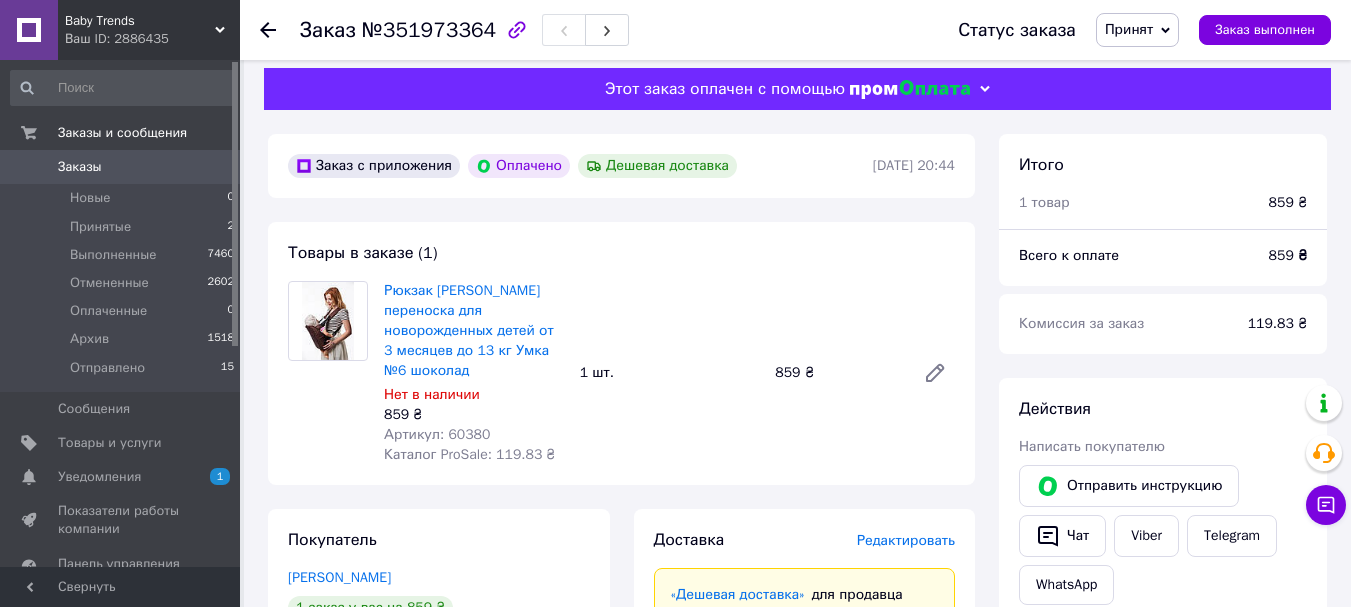 scroll, scrollTop: 0, scrollLeft: 0, axis: both 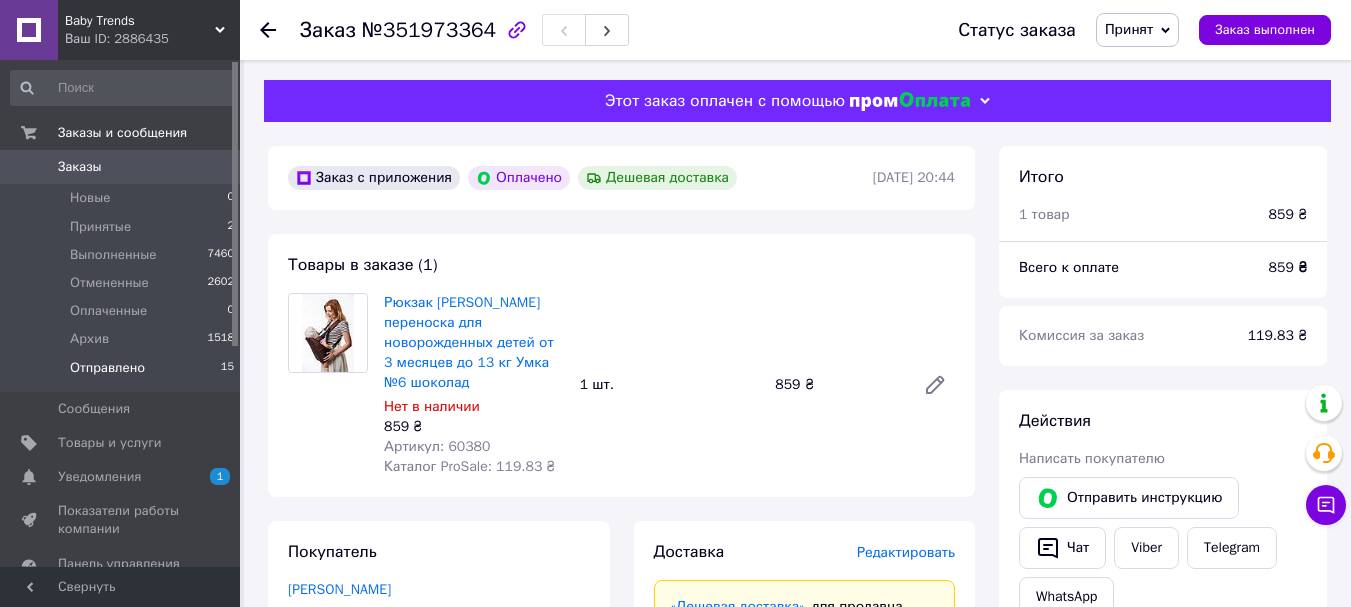 click on "Отправлено" at bounding box center (107, 368) 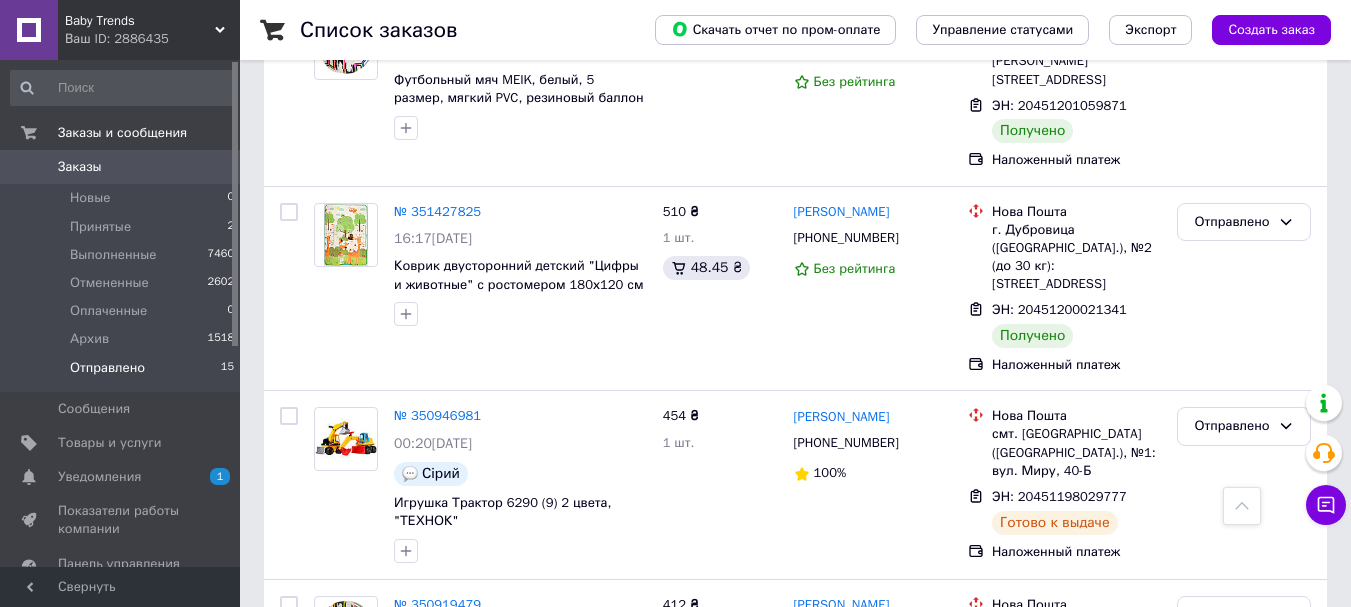 scroll, scrollTop: 2650, scrollLeft: 0, axis: vertical 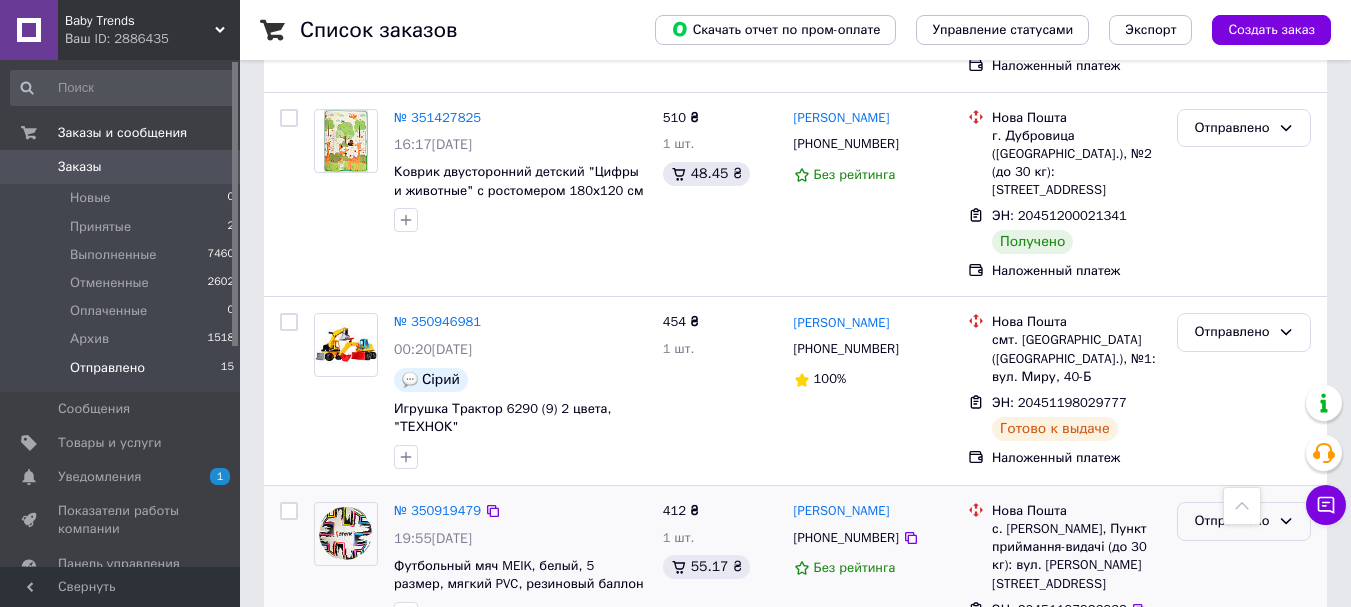 click on "Отправлено" at bounding box center (1232, 521) 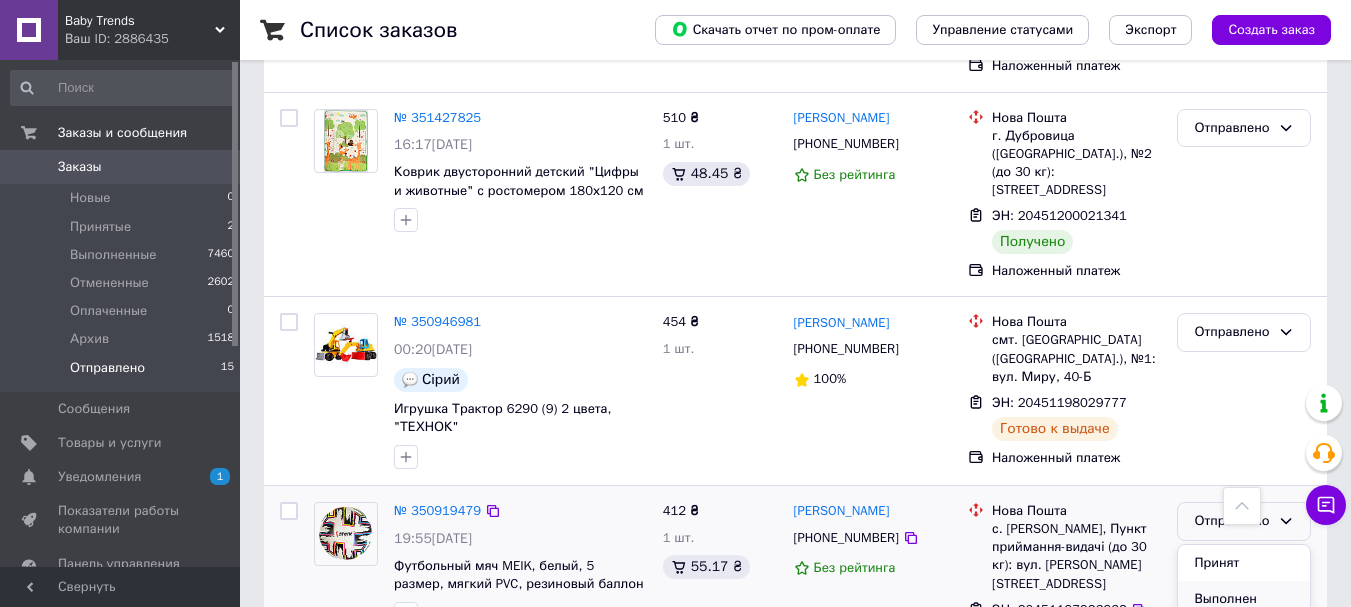 click on "Выполнен" at bounding box center (1244, 599) 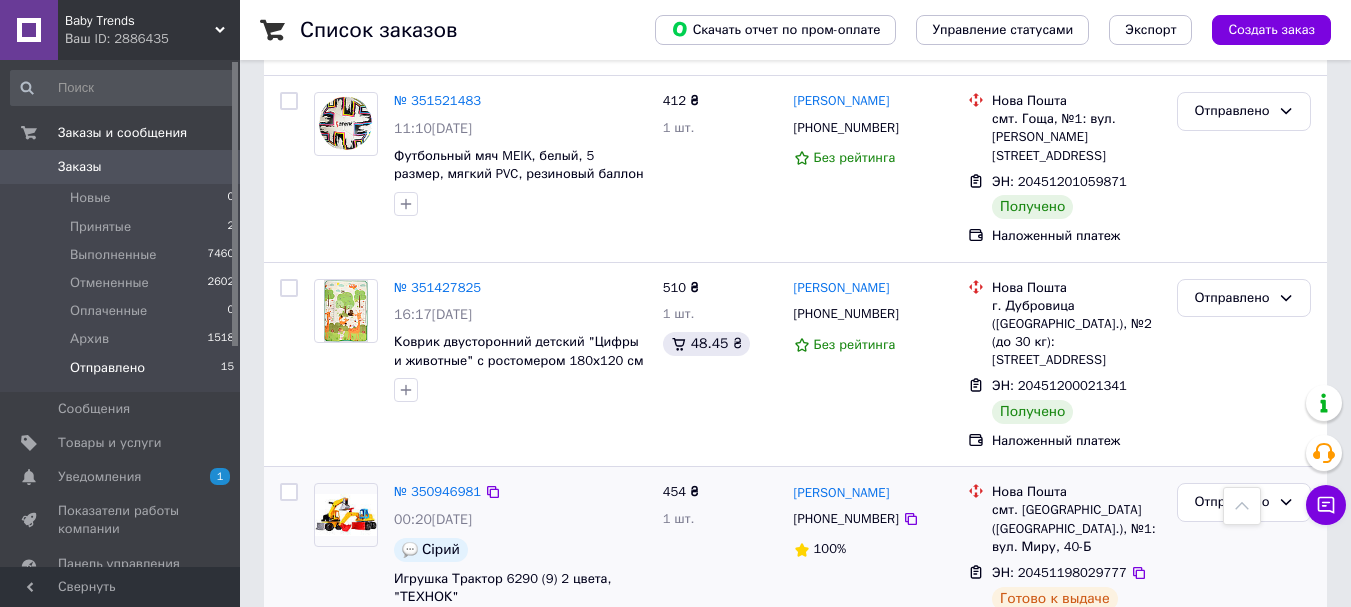 scroll, scrollTop: 2479, scrollLeft: 0, axis: vertical 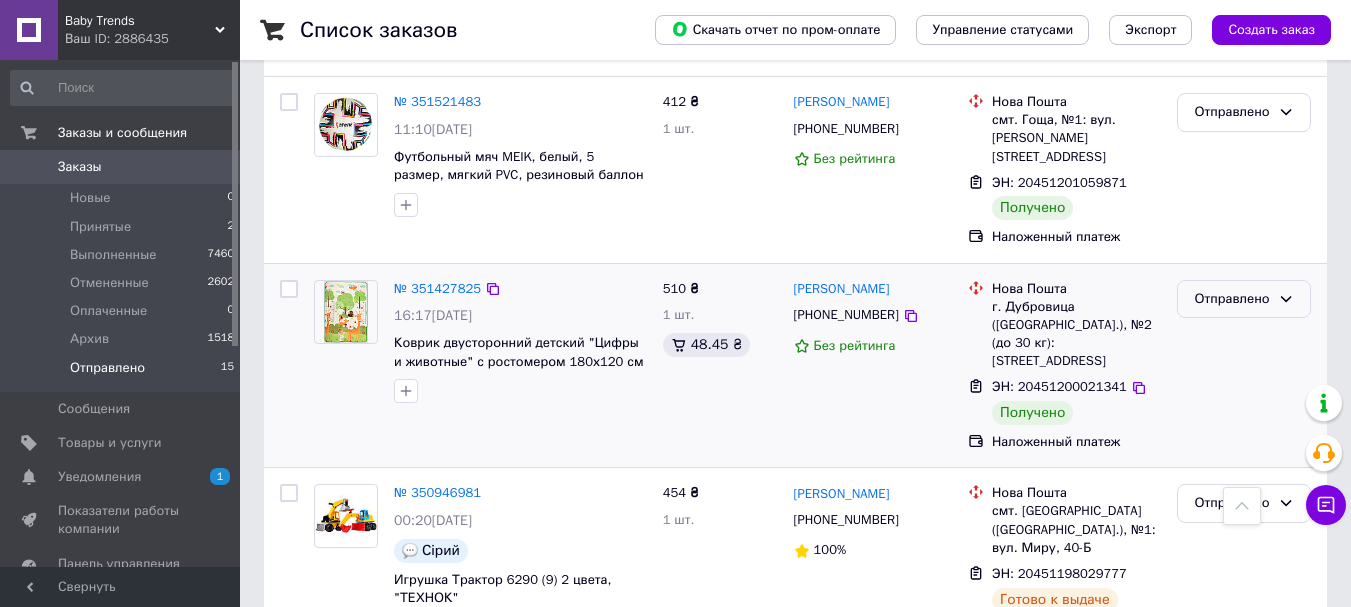 click on "Отправлено" at bounding box center [1232, 299] 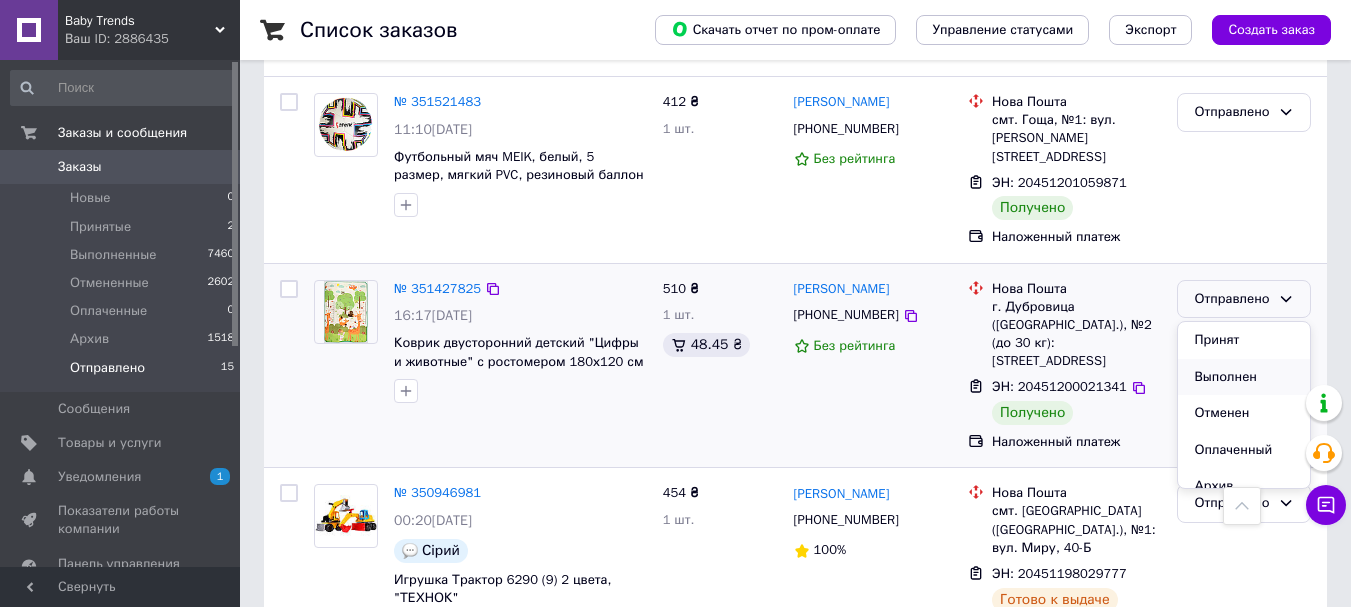 click on "Выполнен" at bounding box center [1244, 377] 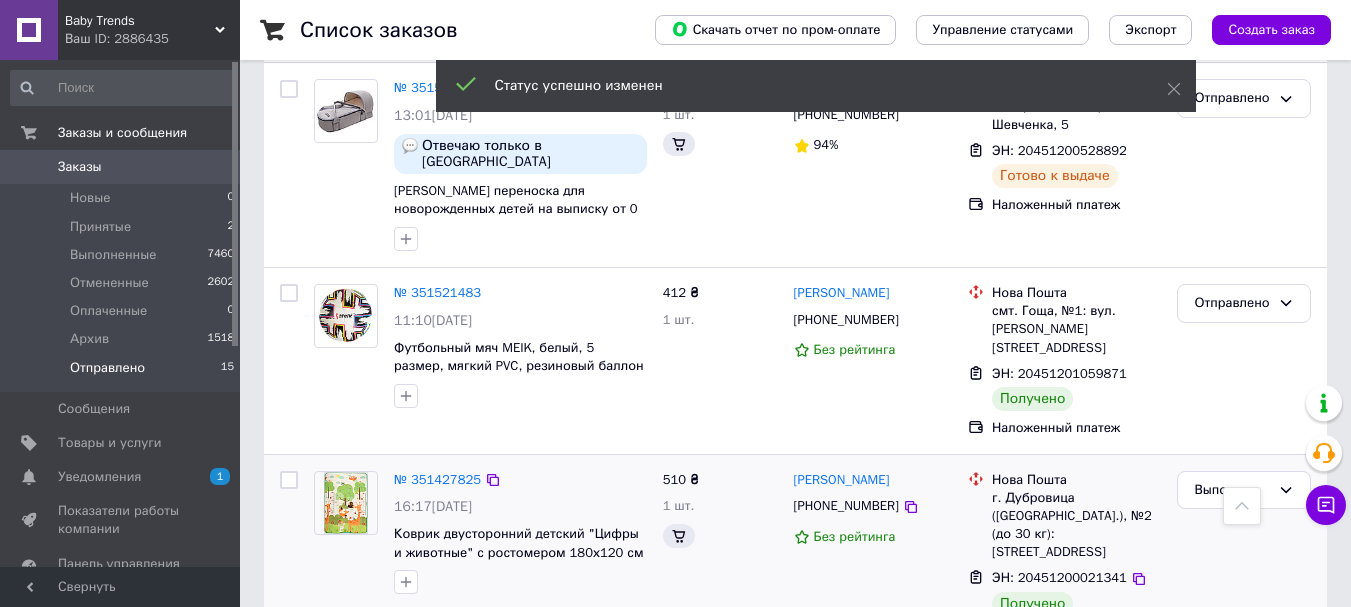 scroll, scrollTop: 2268, scrollLeft: 0, axis: vertical 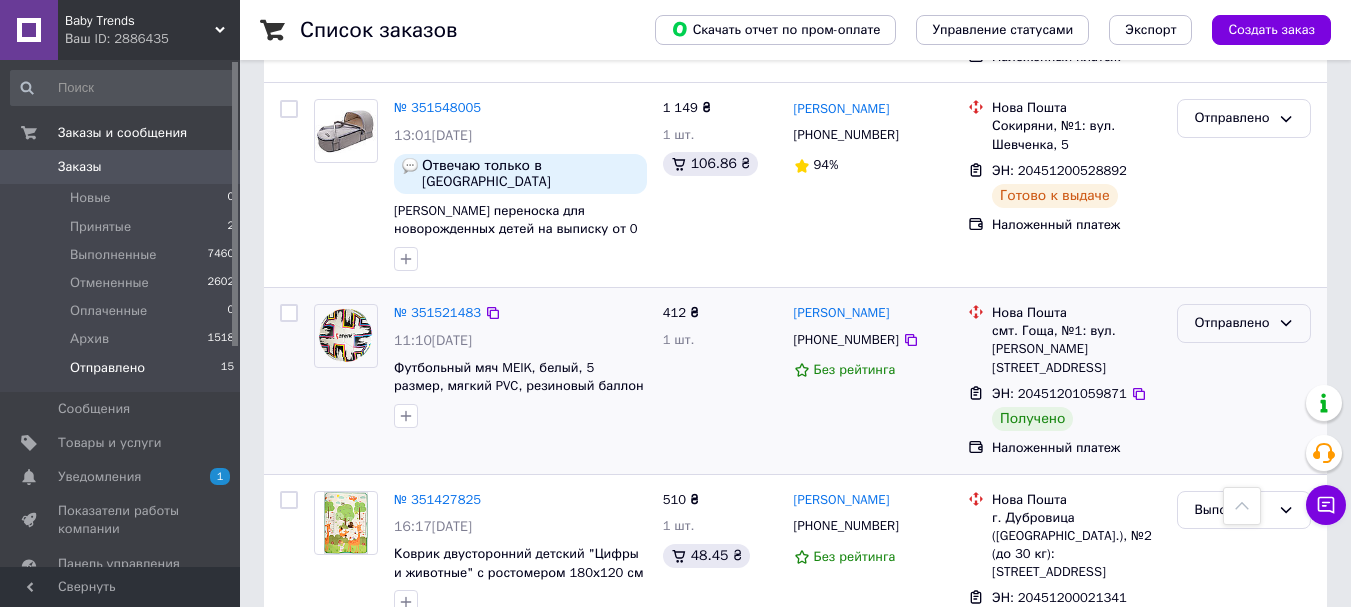 click on "Отправлено" at bounding box center [1232, 323] 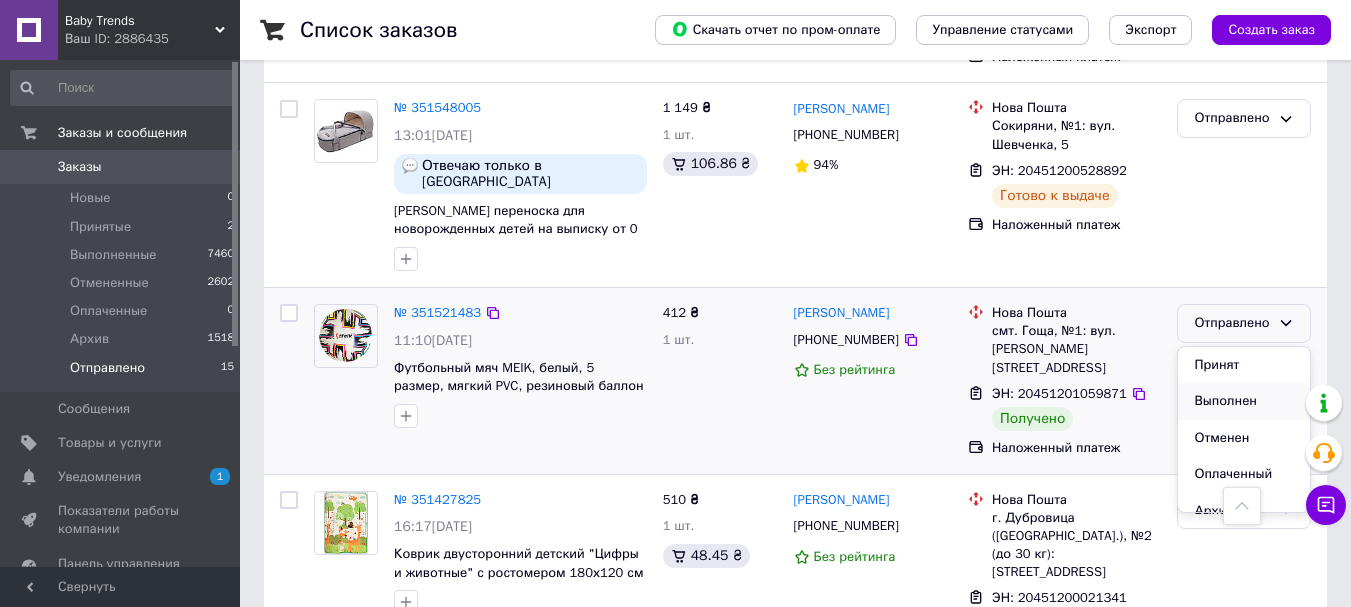 click on "Выполнен" at bounding box center (1244, 401) 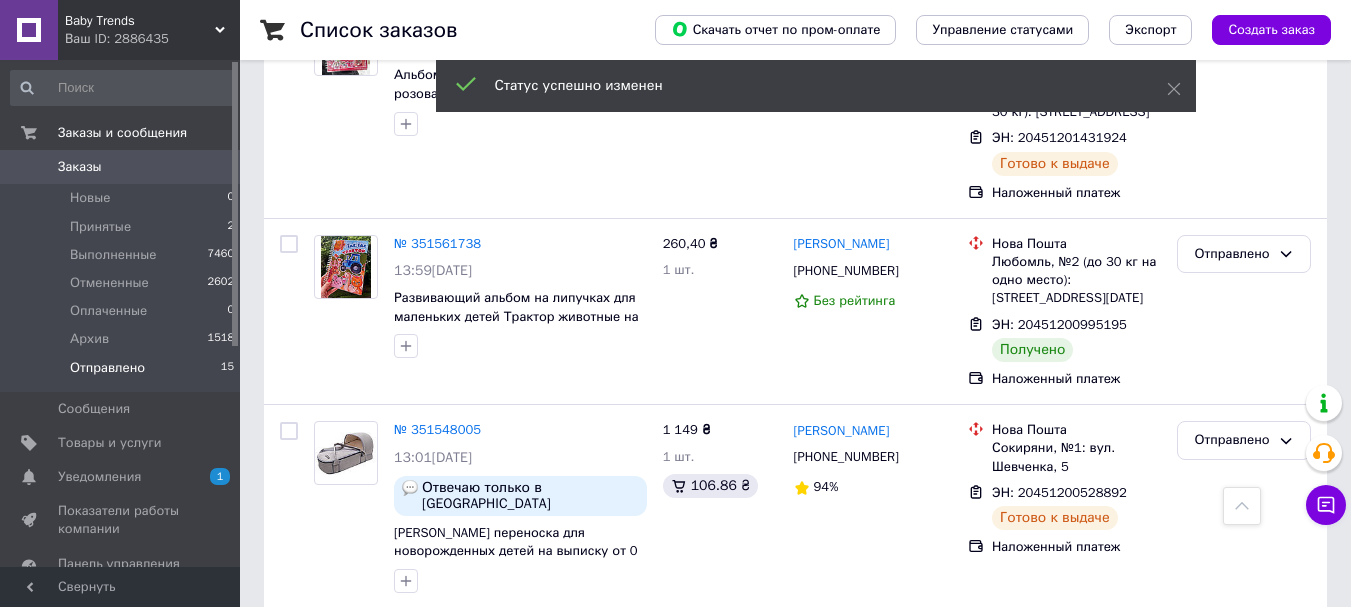 scroll, scrollTop: 1945, scrollLeft: 0, axis: vertical 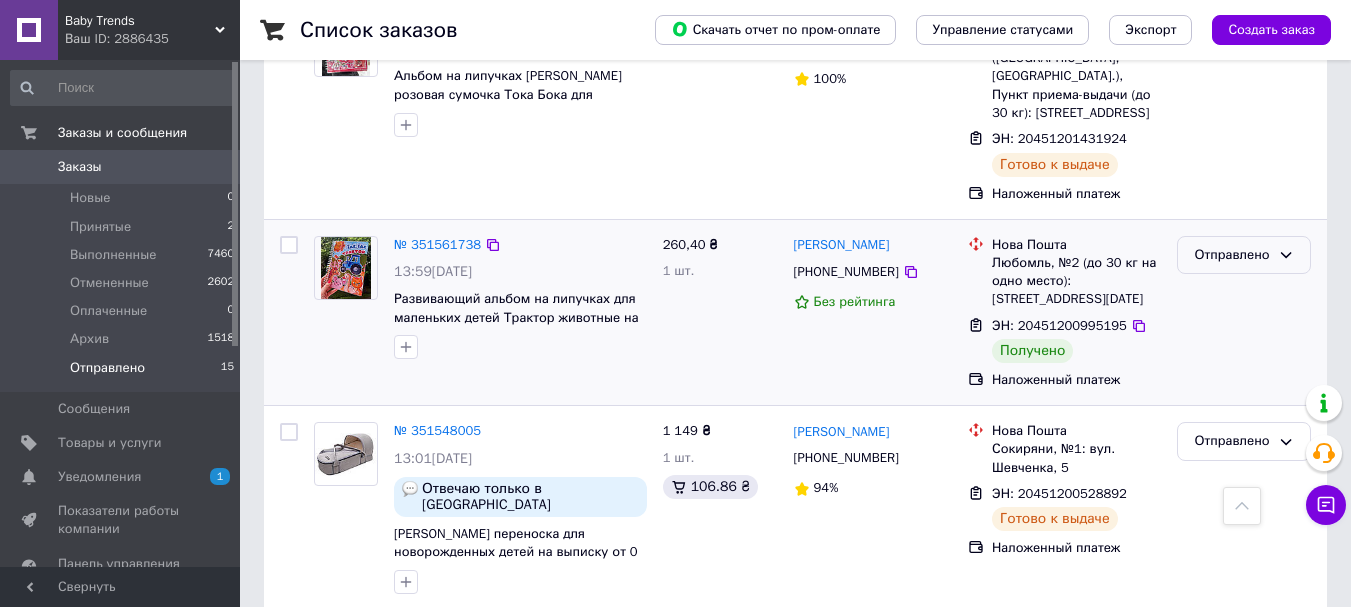 click on "Отправлено" at bounding box center (1232, 255) 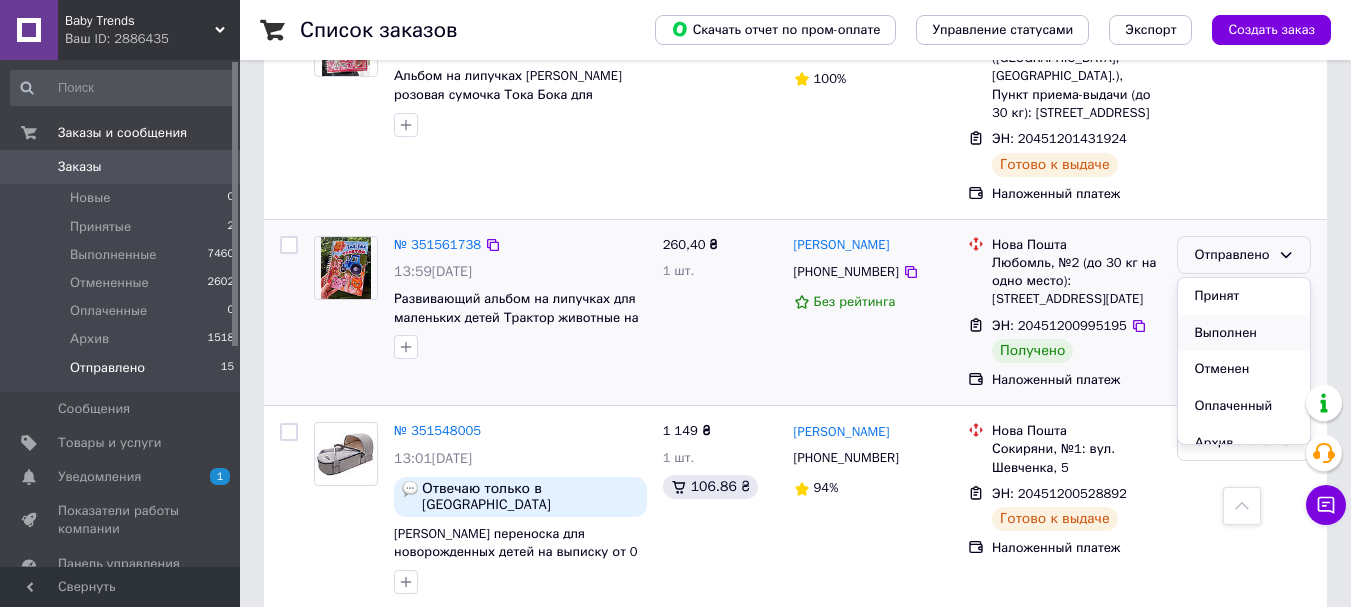 click on "Выполнен" at bounding box center [1244, 333] 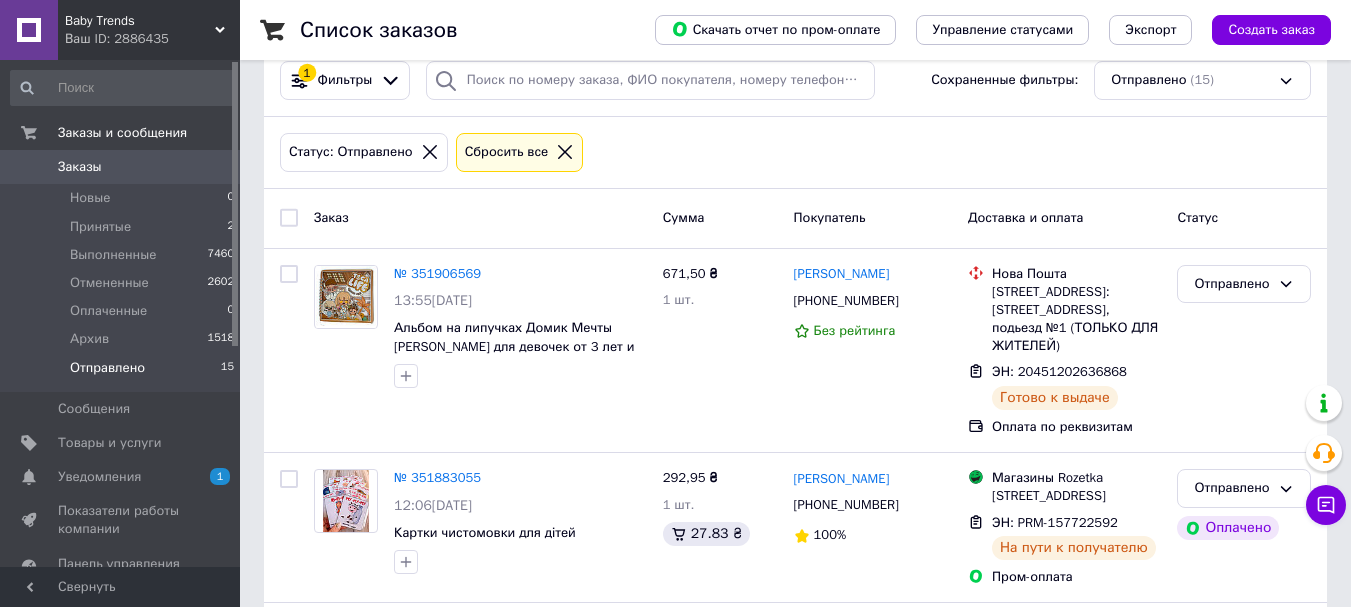 scroll, scrollTop: 198, scrollLeft: 0, axis: vertical 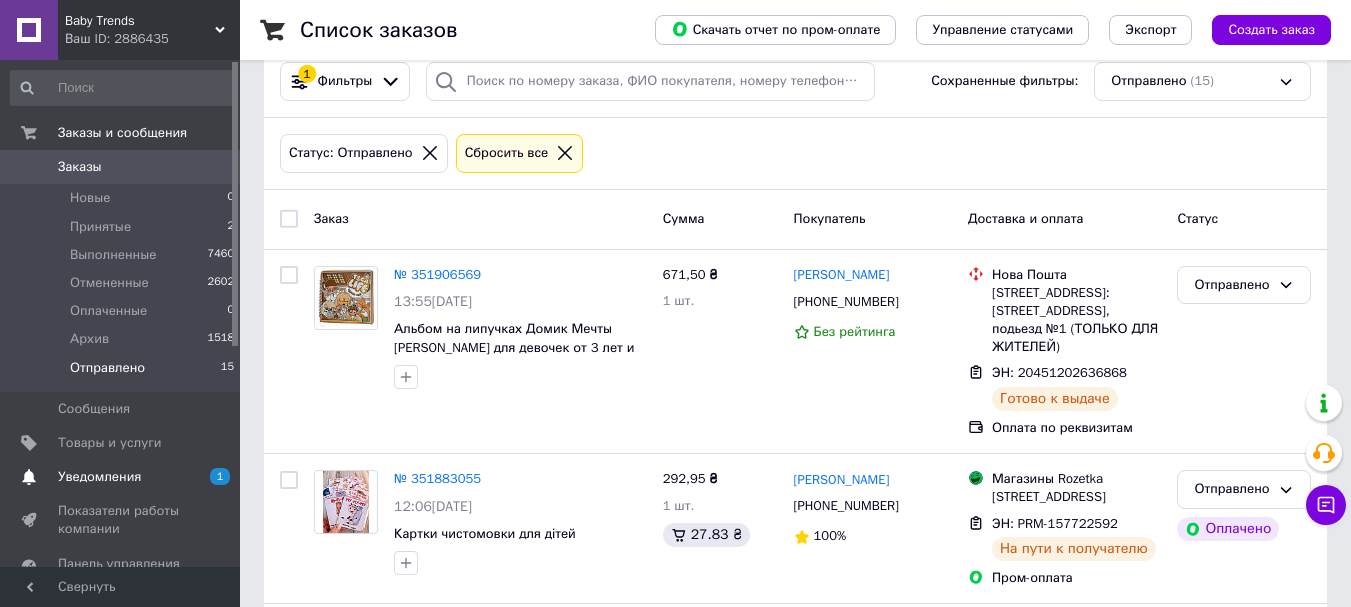 click on "Уведомления" at bounding box center [99, 477] 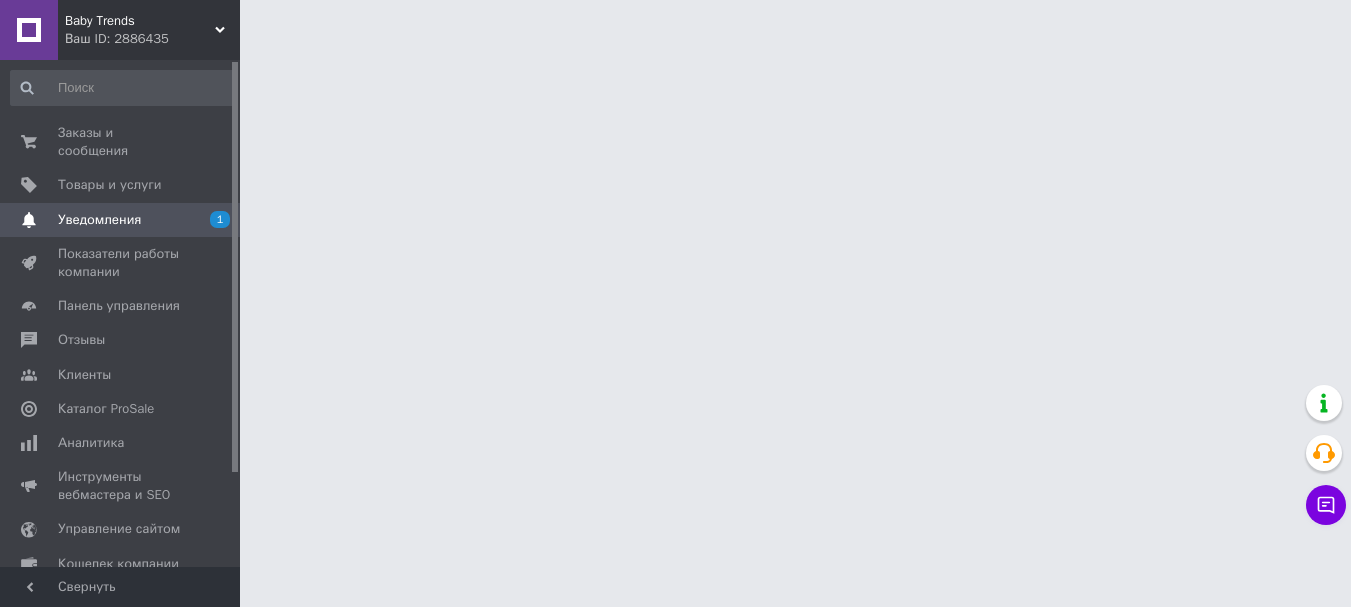 scroll, scrollTop: 0, scrollLeft: 0, axis: both 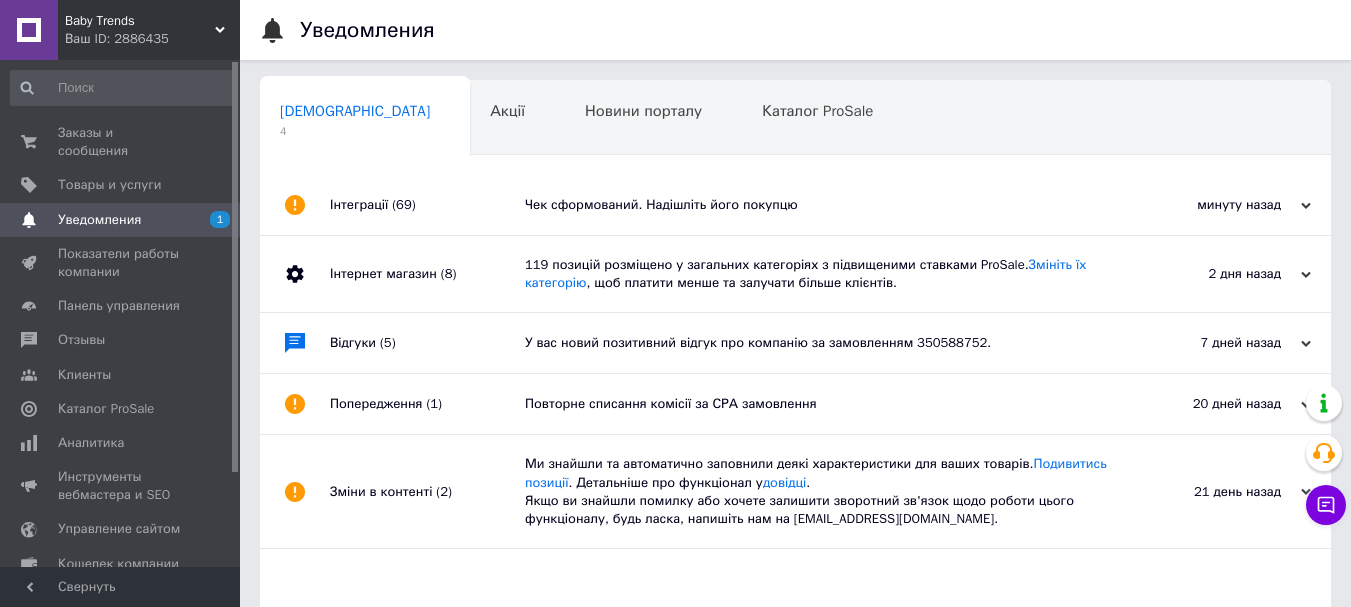 click on "Чек сформований. Надішліть його покупцю" at bounding box center (818, 205) 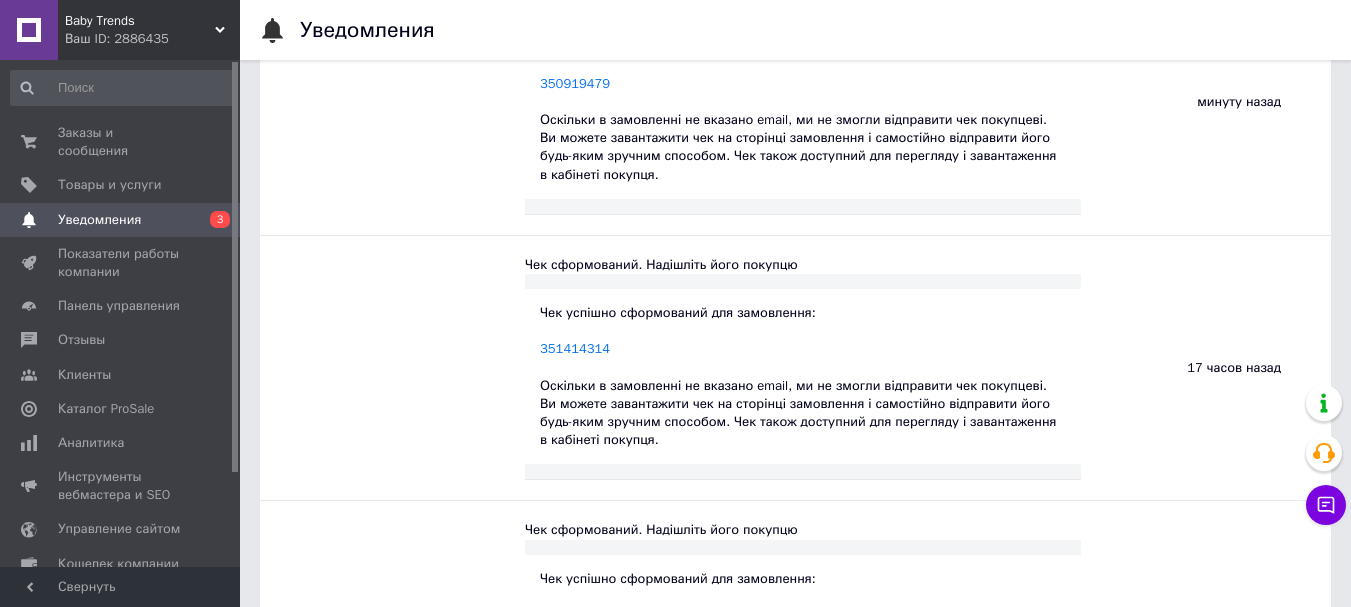 scroll, scrollTop: 0, scrollLeft: 0, axis: both 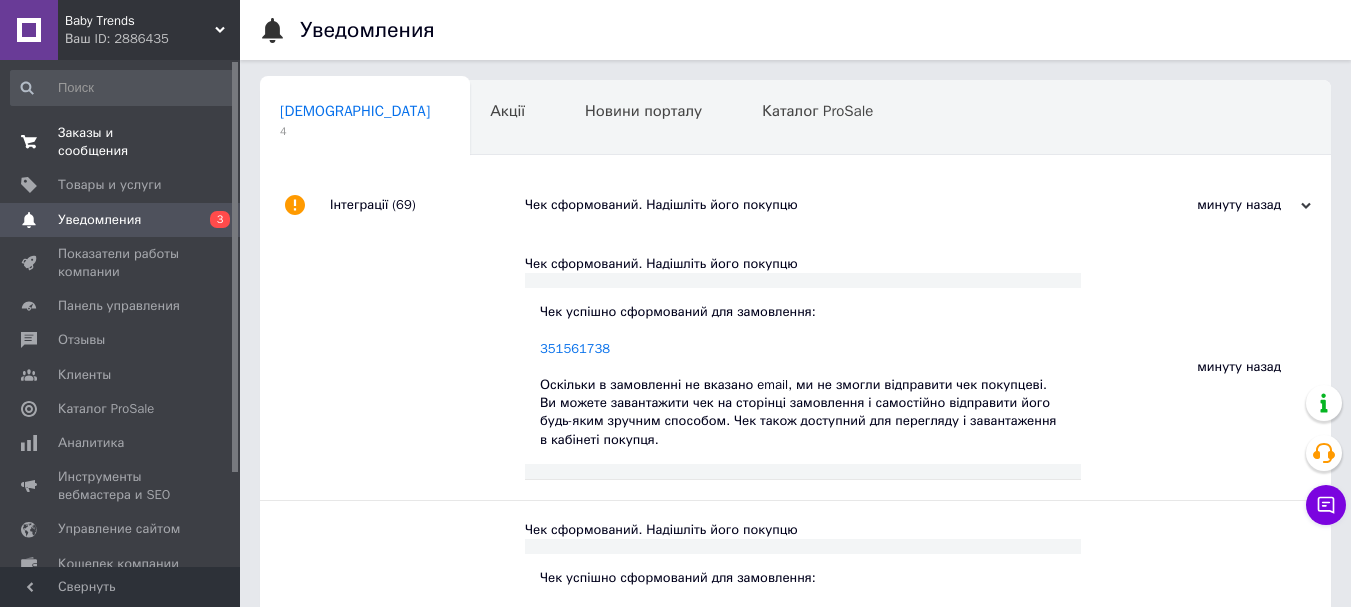 click on "Заказы и сообщения" at bounding box center [121, 142] 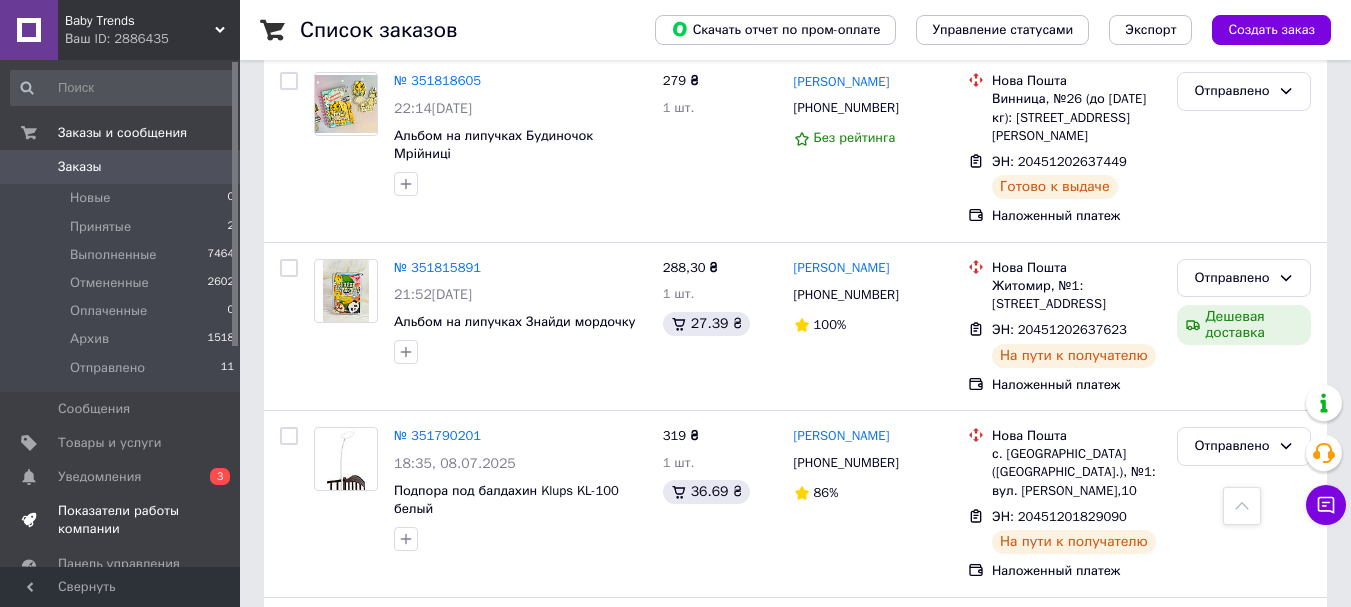 scroll, scrollTop: 1373, scrollLeft: 0, axis: vertical 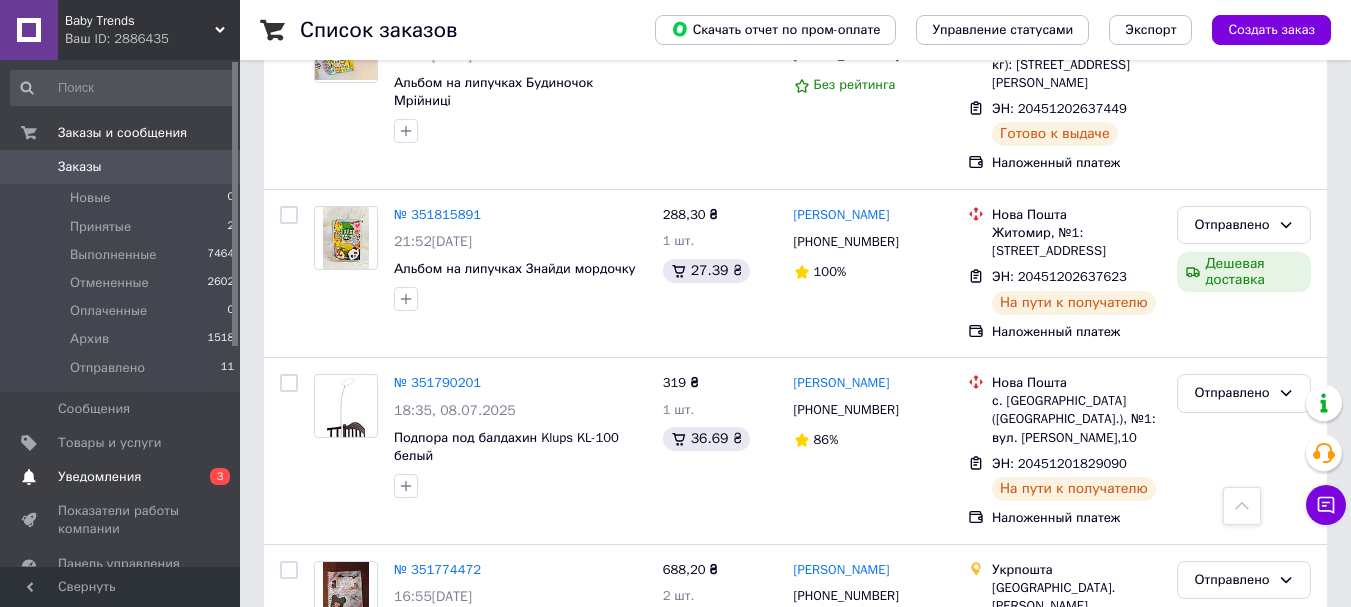 click on "Уведомления" at bounding box center [99, 477] 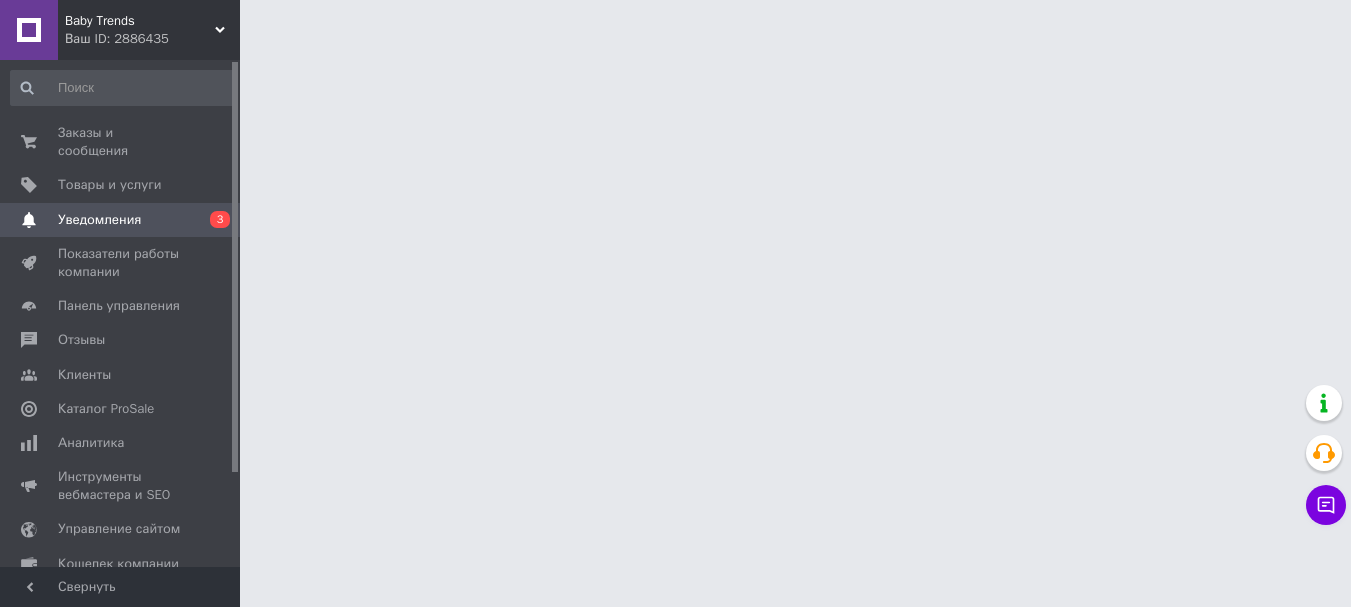 scroll, scrollTop: 0, scrollLeft: 0, axis: both 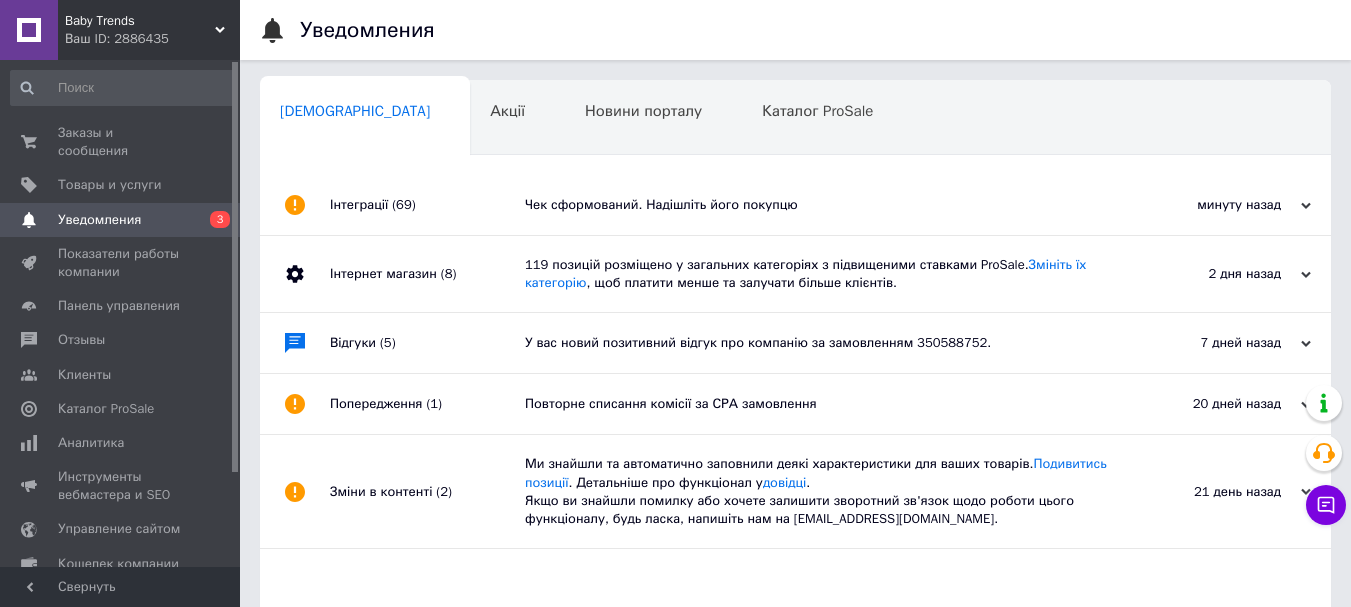 click on "Чек сформований. Надішліть його покупцю" at bounding box center [818, 205] 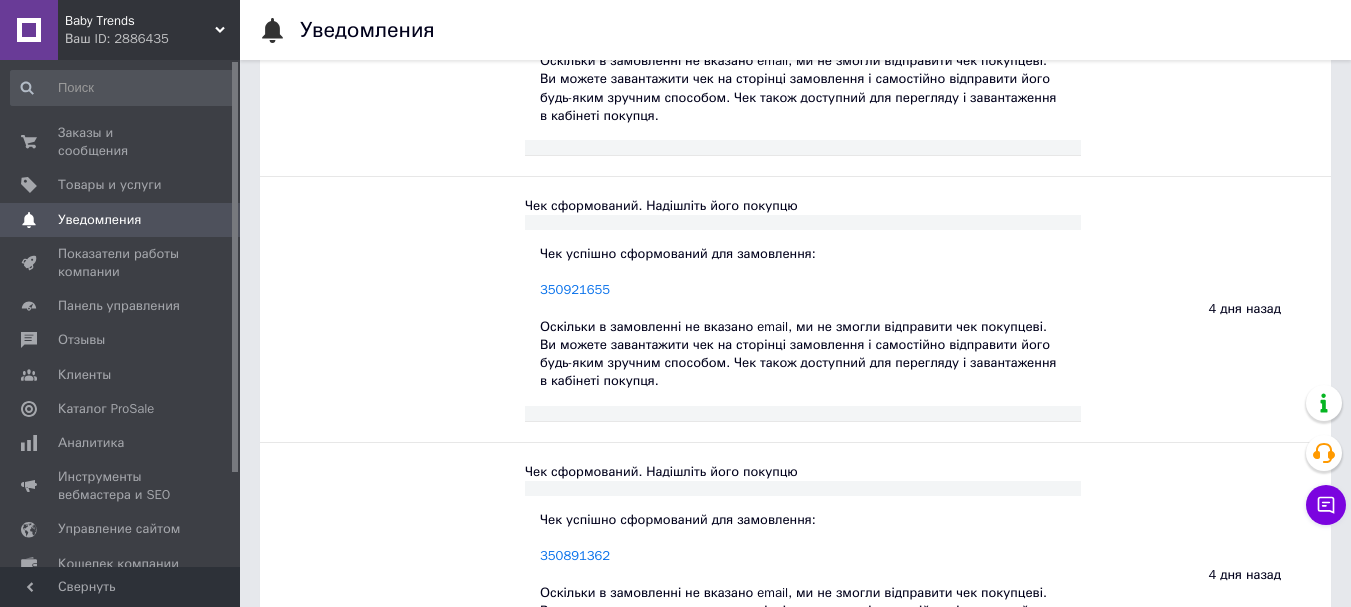 scroll, scrollTop: 2716, scrollLeft: 0, axis: vertical 